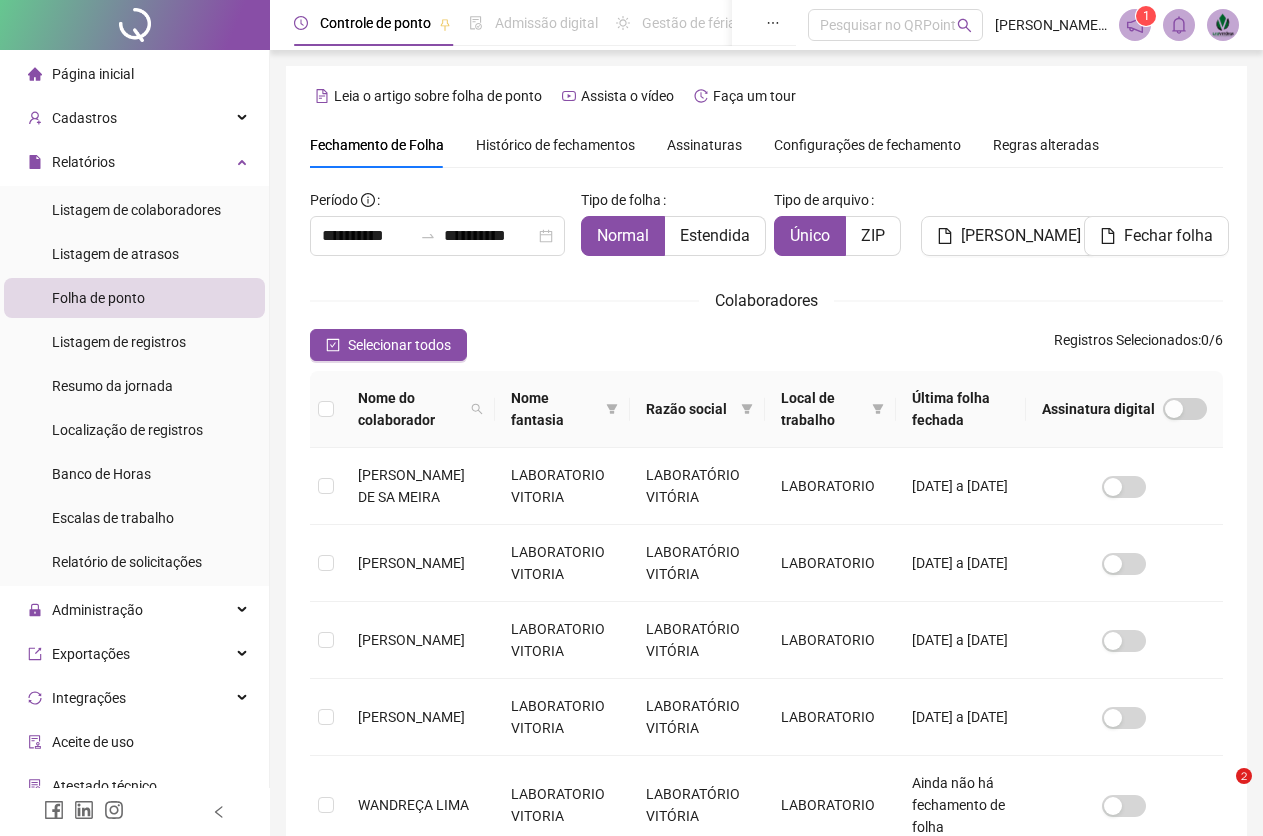 scroll, scrollTop: 0, scrollLeft: 0, axis: both 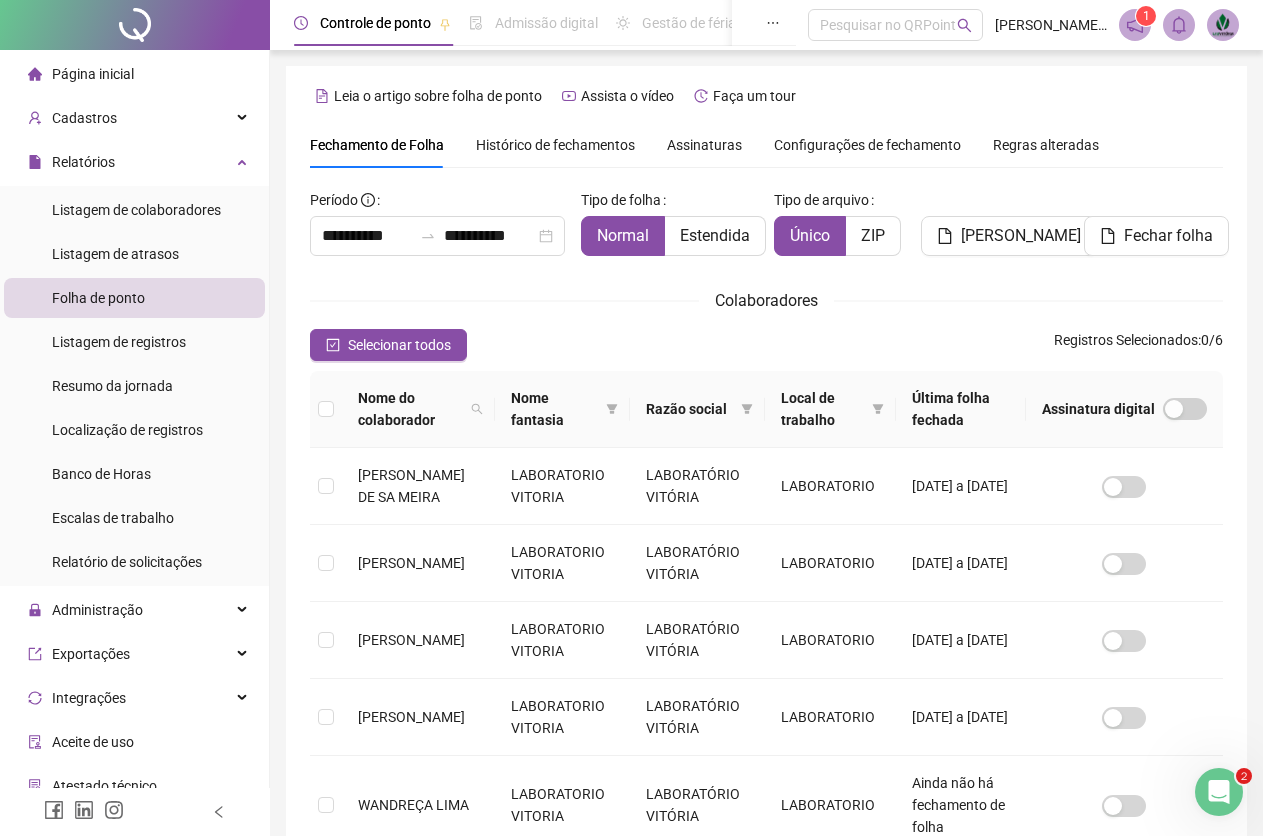 click on "Histórico de fechamentos" at bounding box center [555, 145] 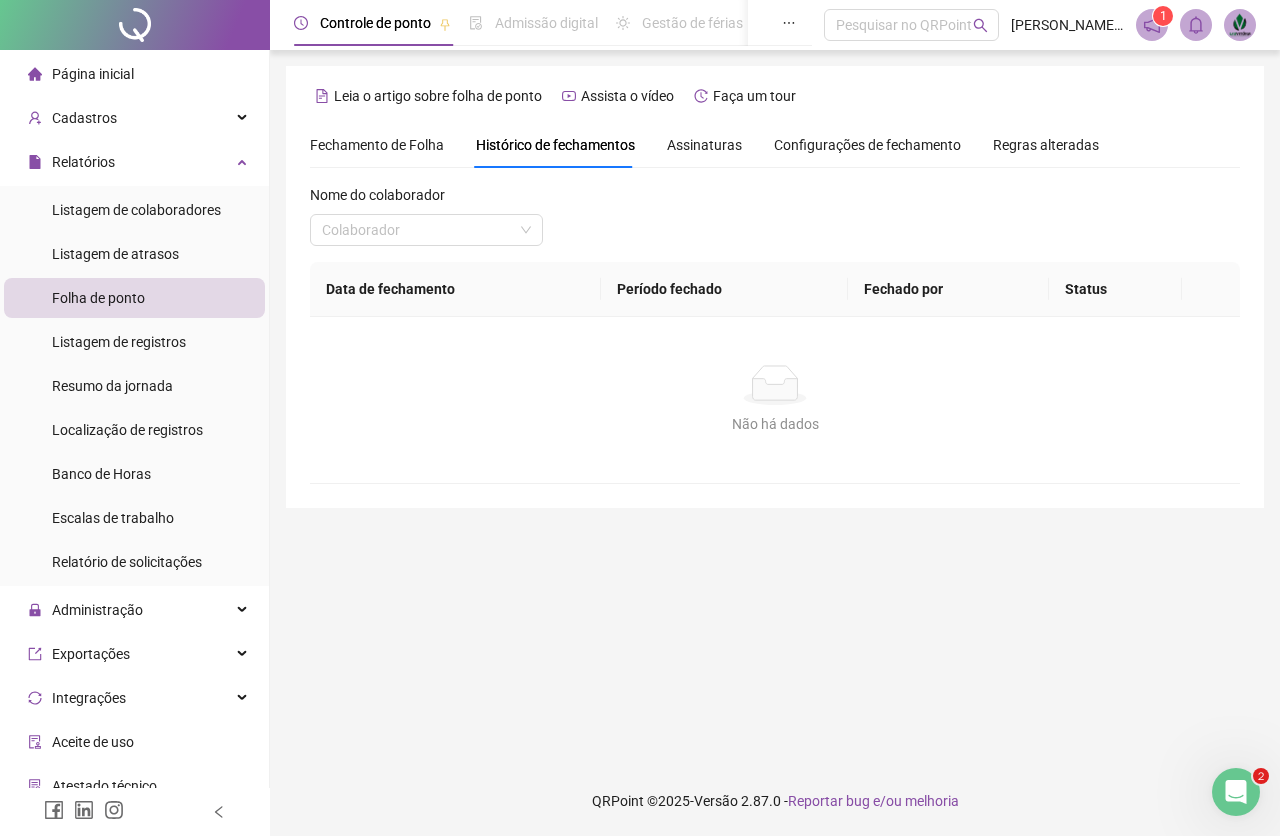click on "Nome do colaborador Colaborador" at bounding box center [426, 223] 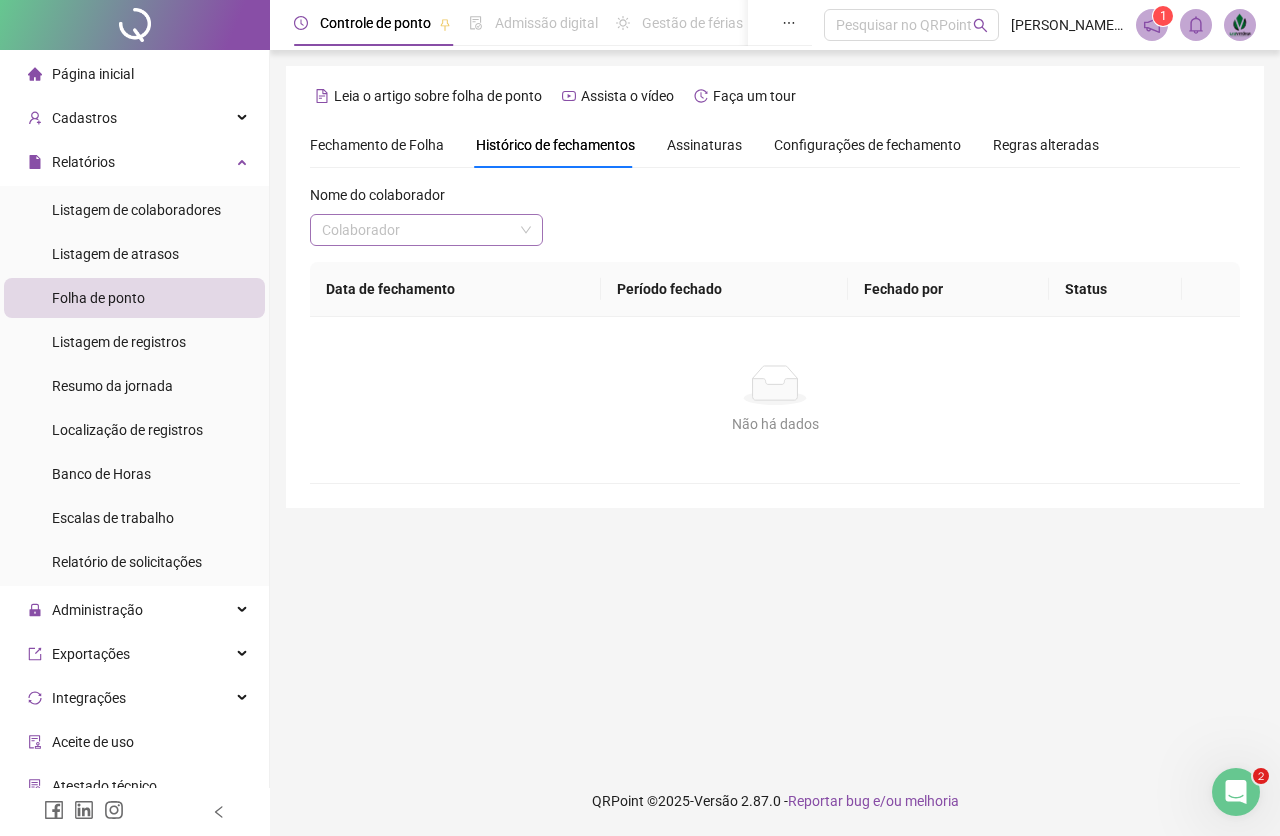 click at bounding box center (420, 230) 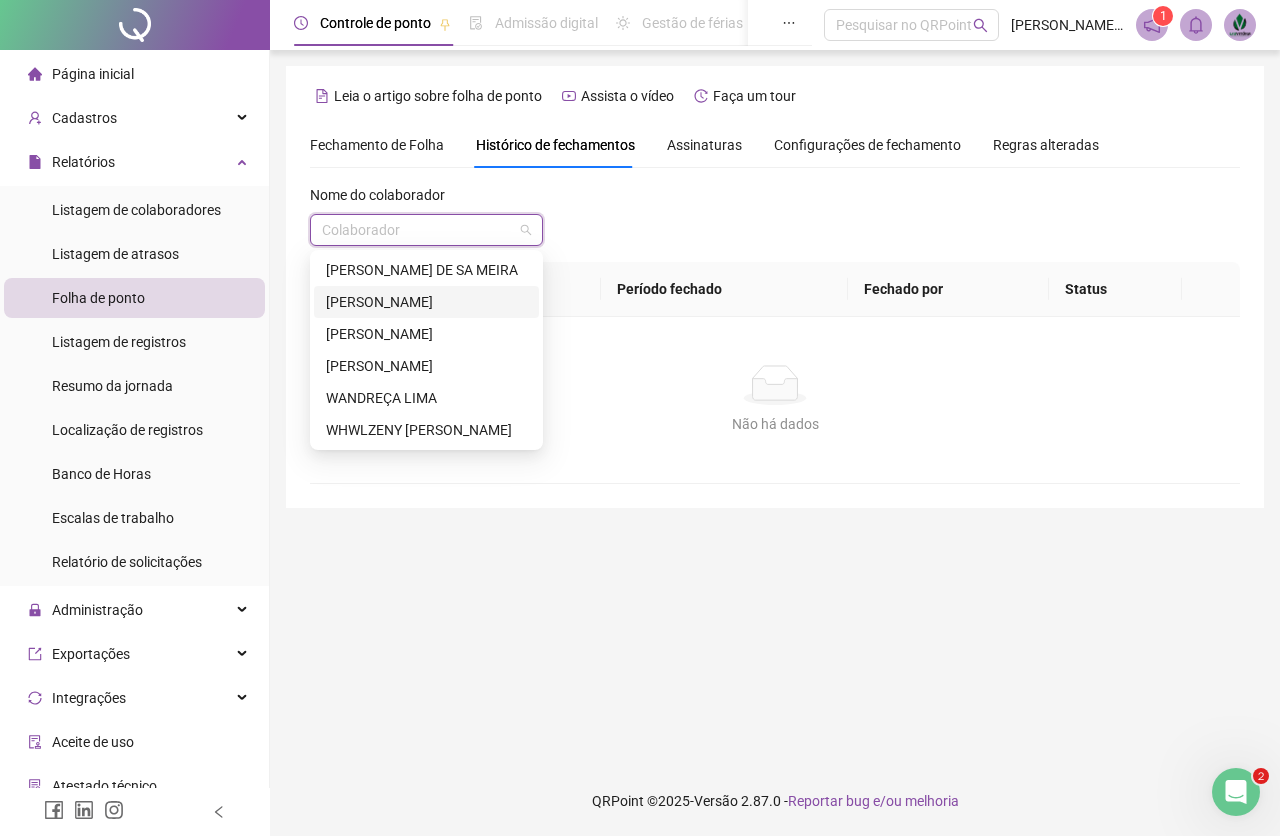 click on "[PERSON_NAME]" at bounding box center (426, 302) 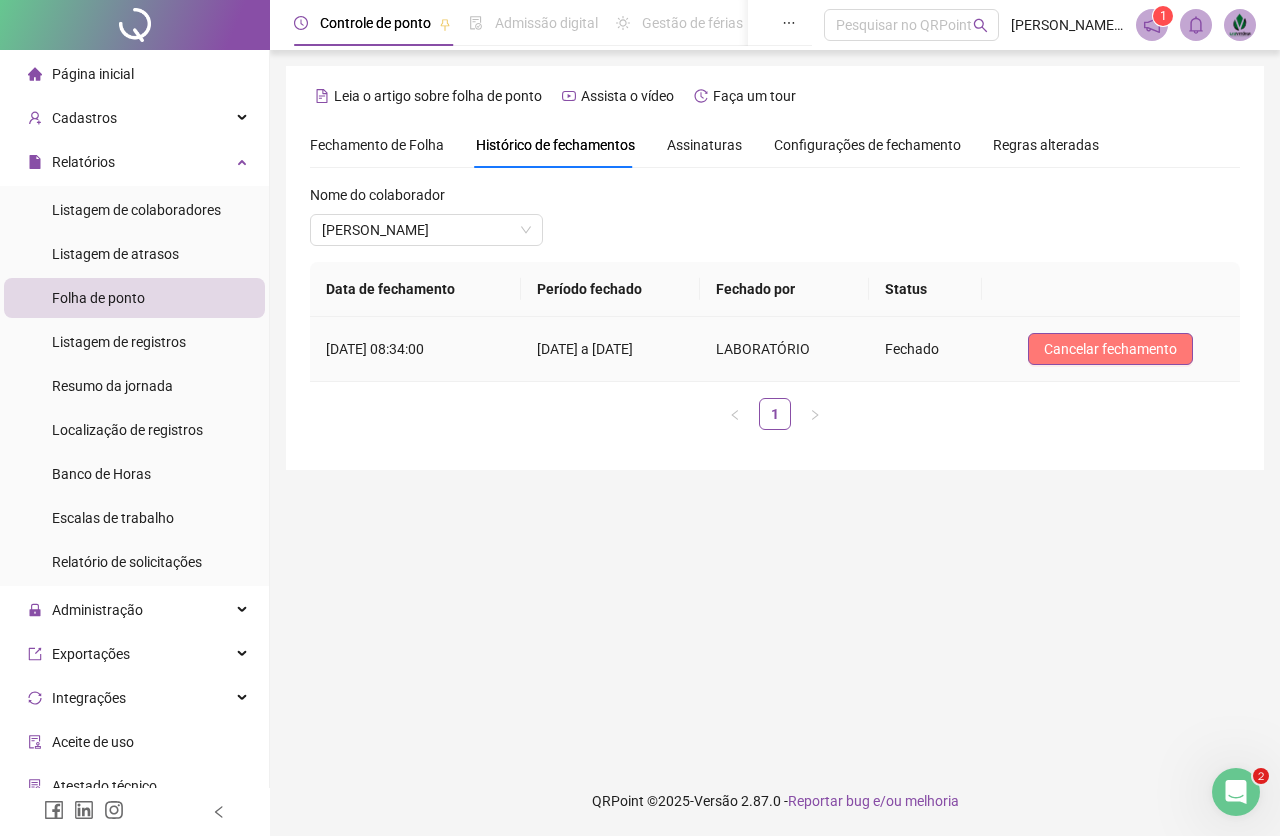 click on "Cancelar fechamento" at bounding box center (1110, 349) 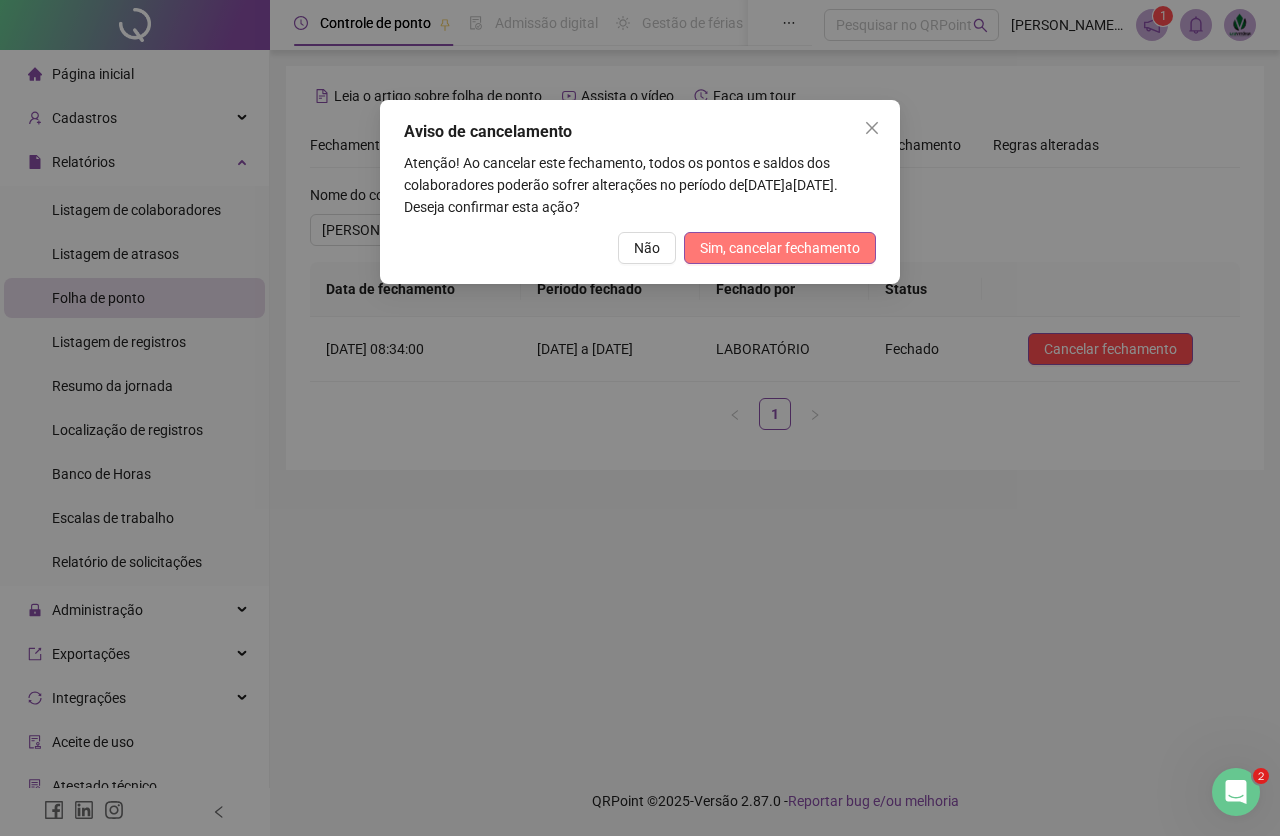 click on "Sim, cancelar fechamento" at bounding box center (780, 248) 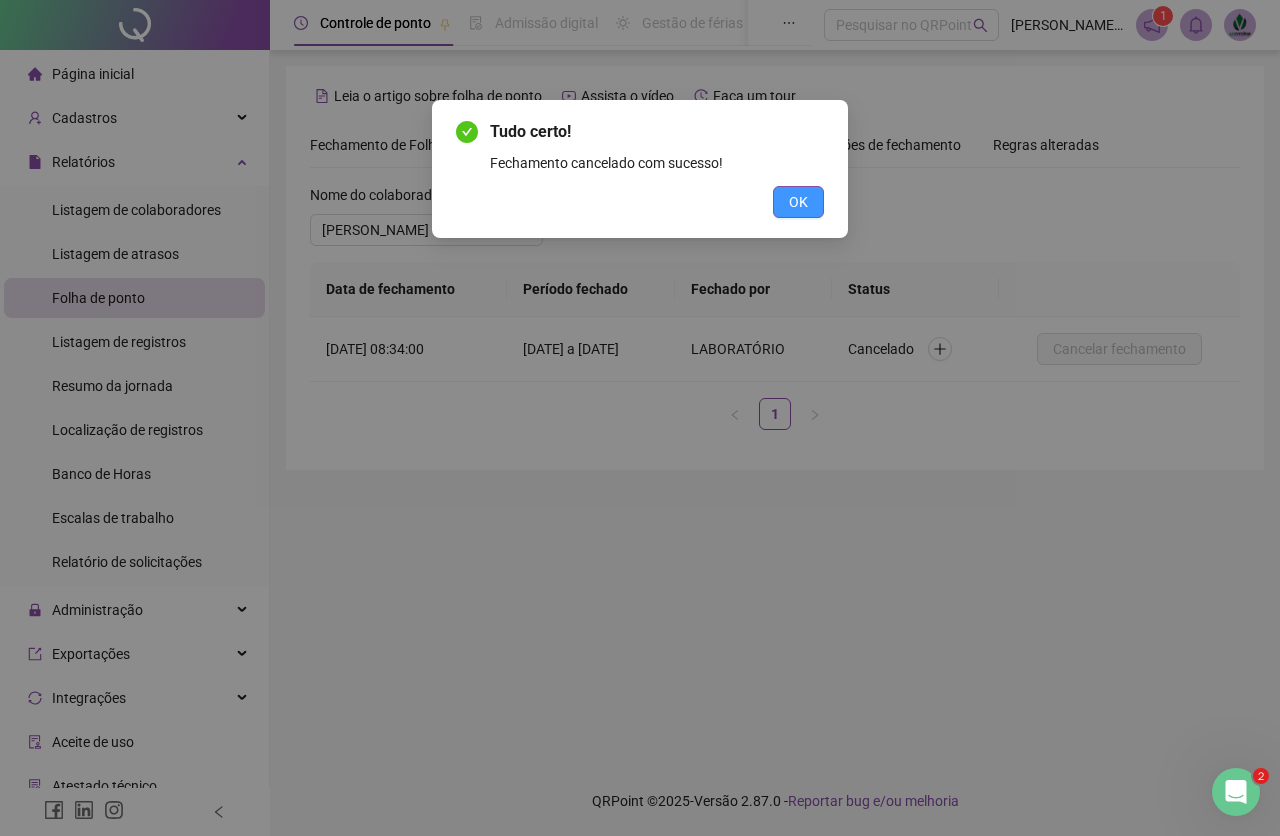 click on "OK" at bounding box center (798, 202) 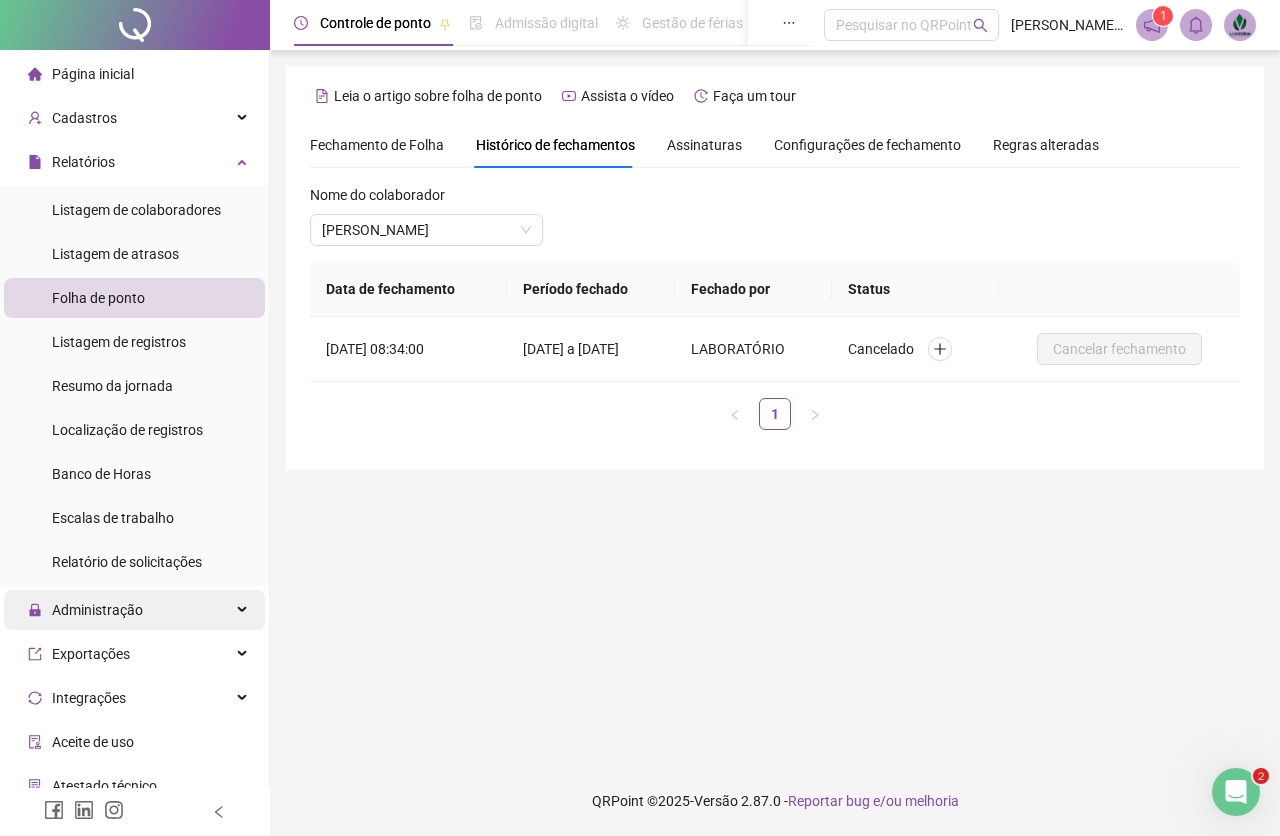 click on "Administração" at bounding box center (134, 610) 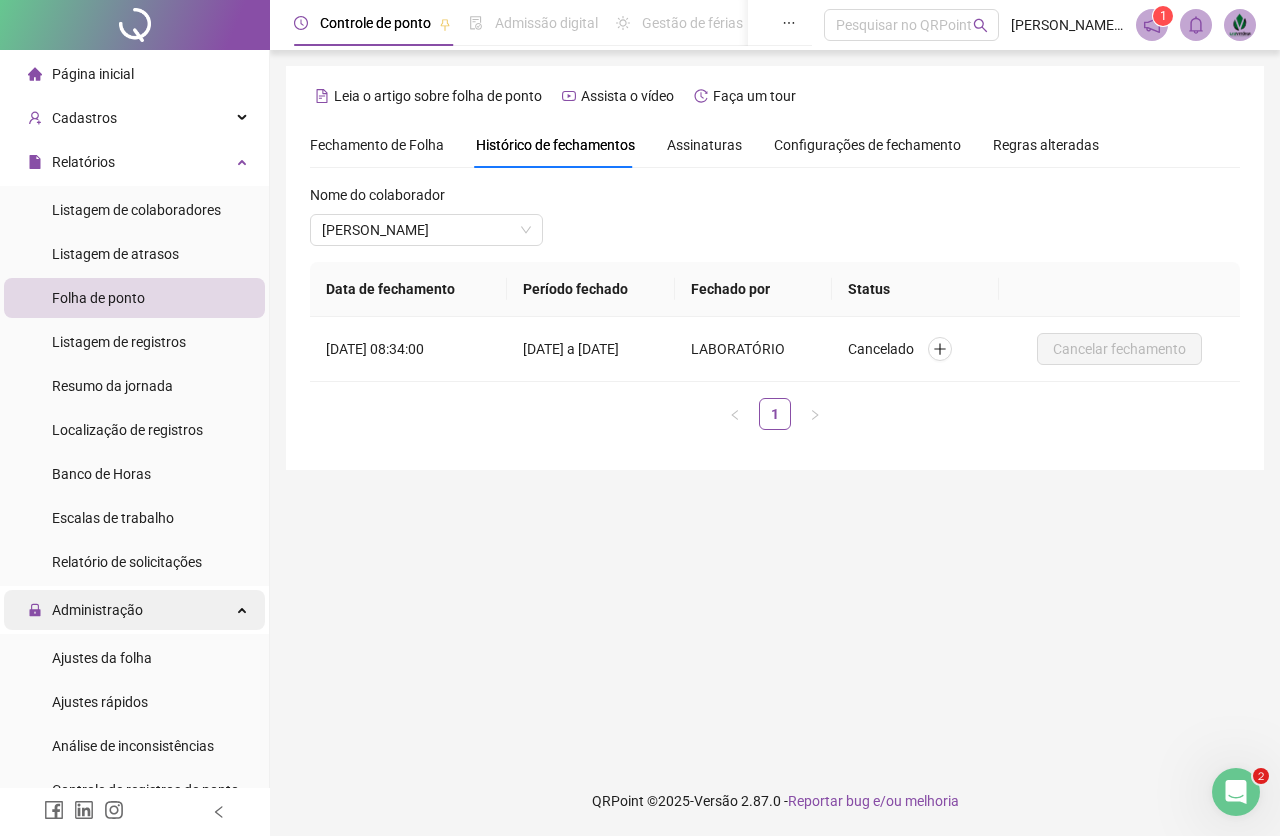 scroll, scrollTop: 100, scrollLeft: 0, axis: vertical 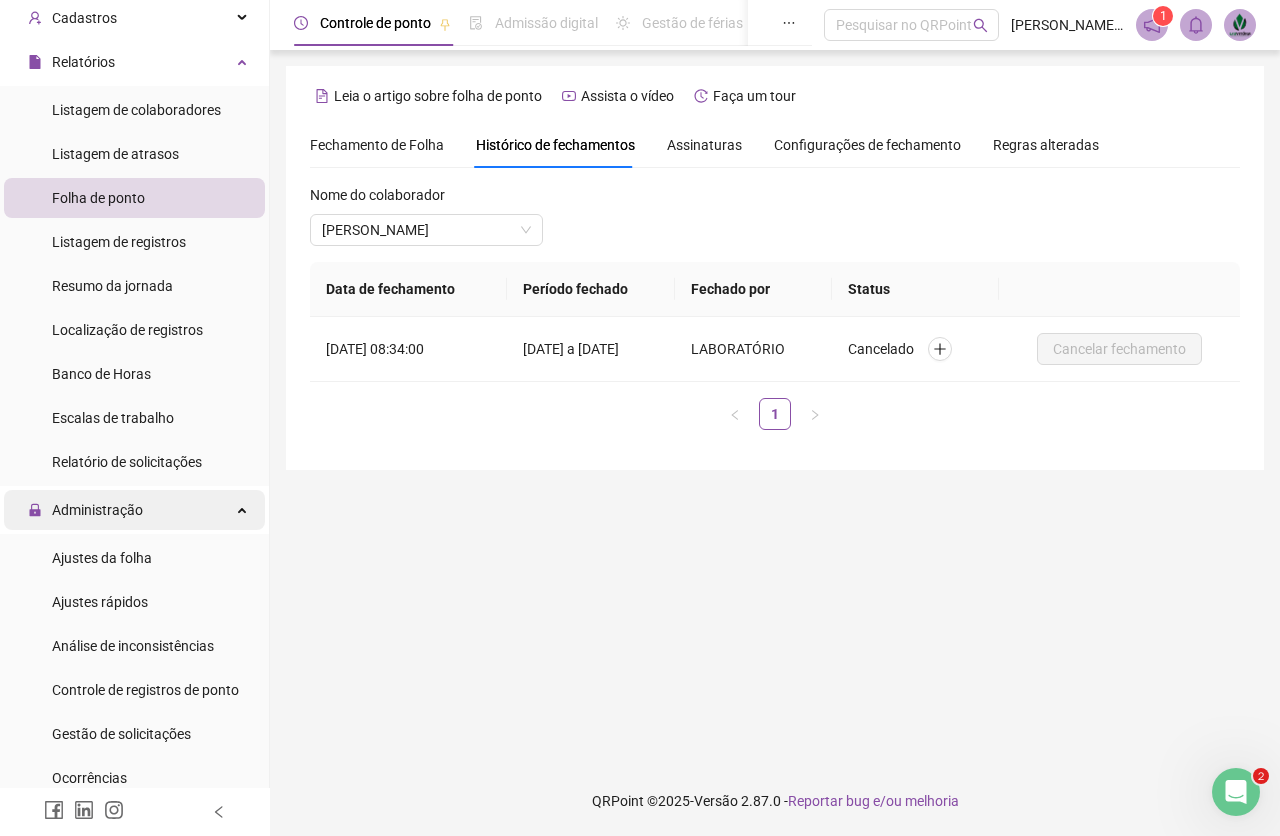 click on "Ajustes rápidos" at bounding box center [100, 602] 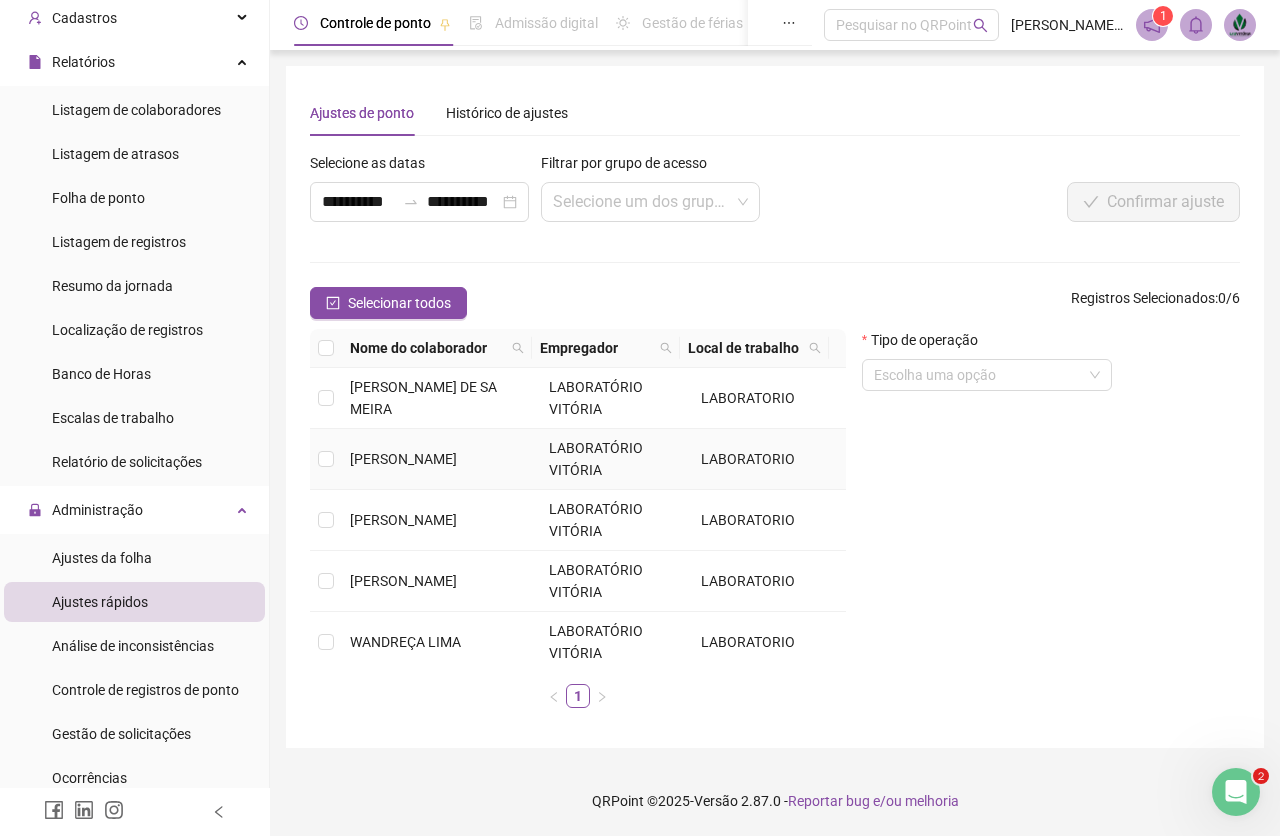 click on "[PERSON_NAME]" at bounding box center (441, 459) 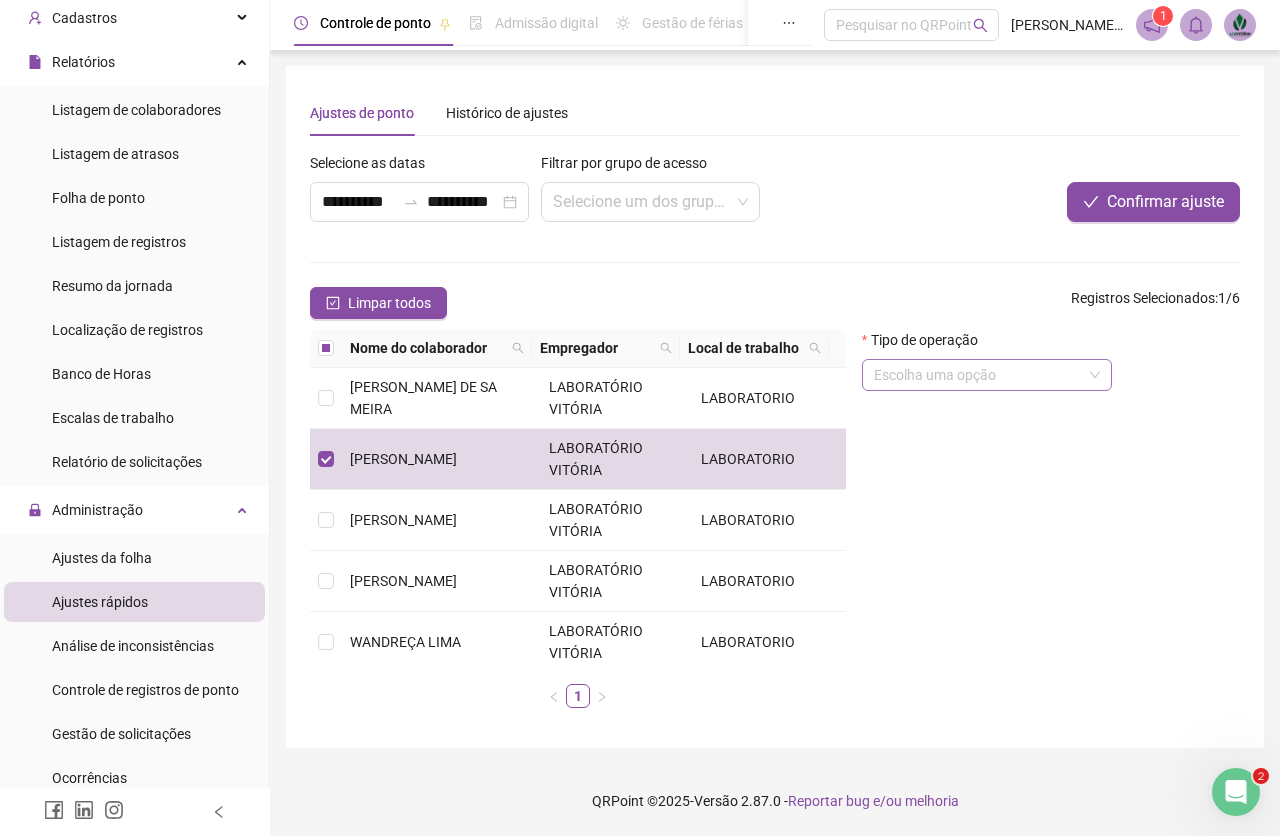 click at bounding box center (981, 375) 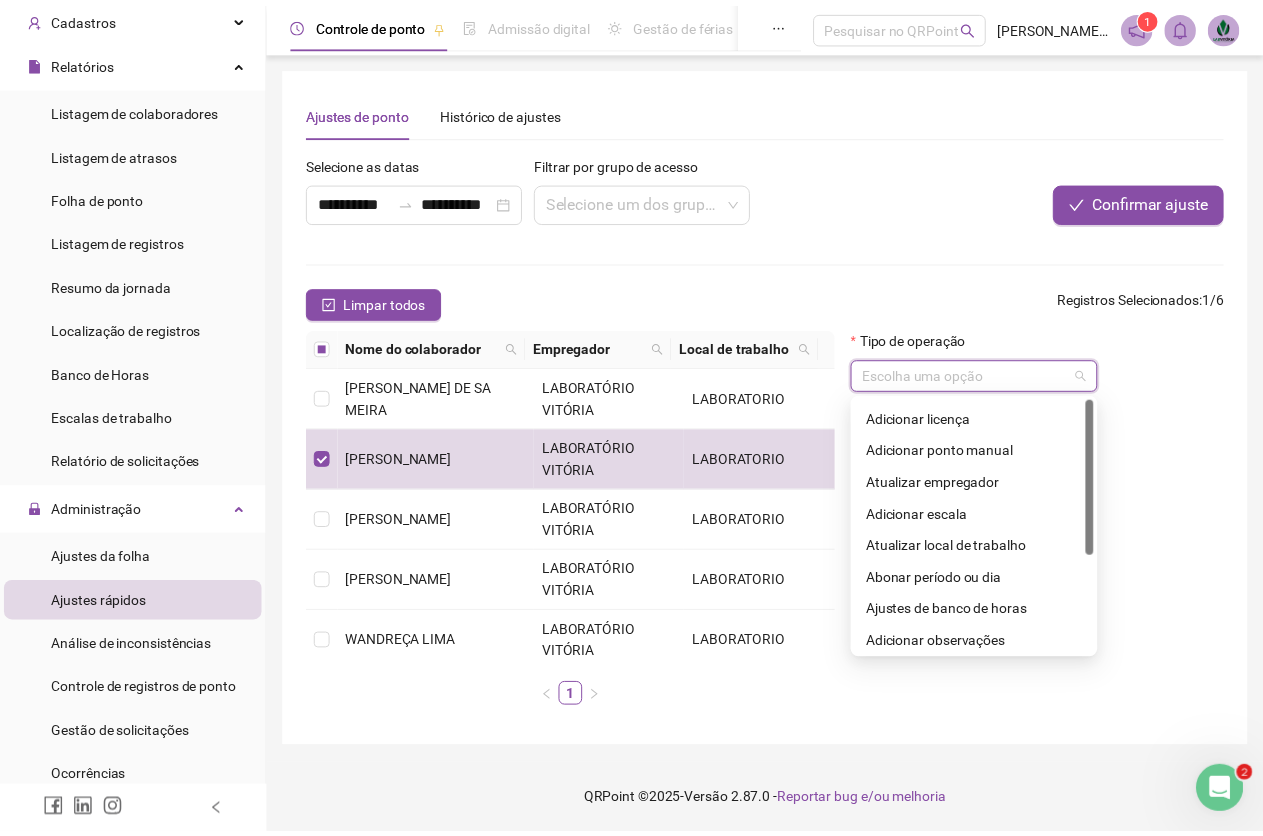 scroll, scrollTop: 0, scrollLeft: 0, axis: both 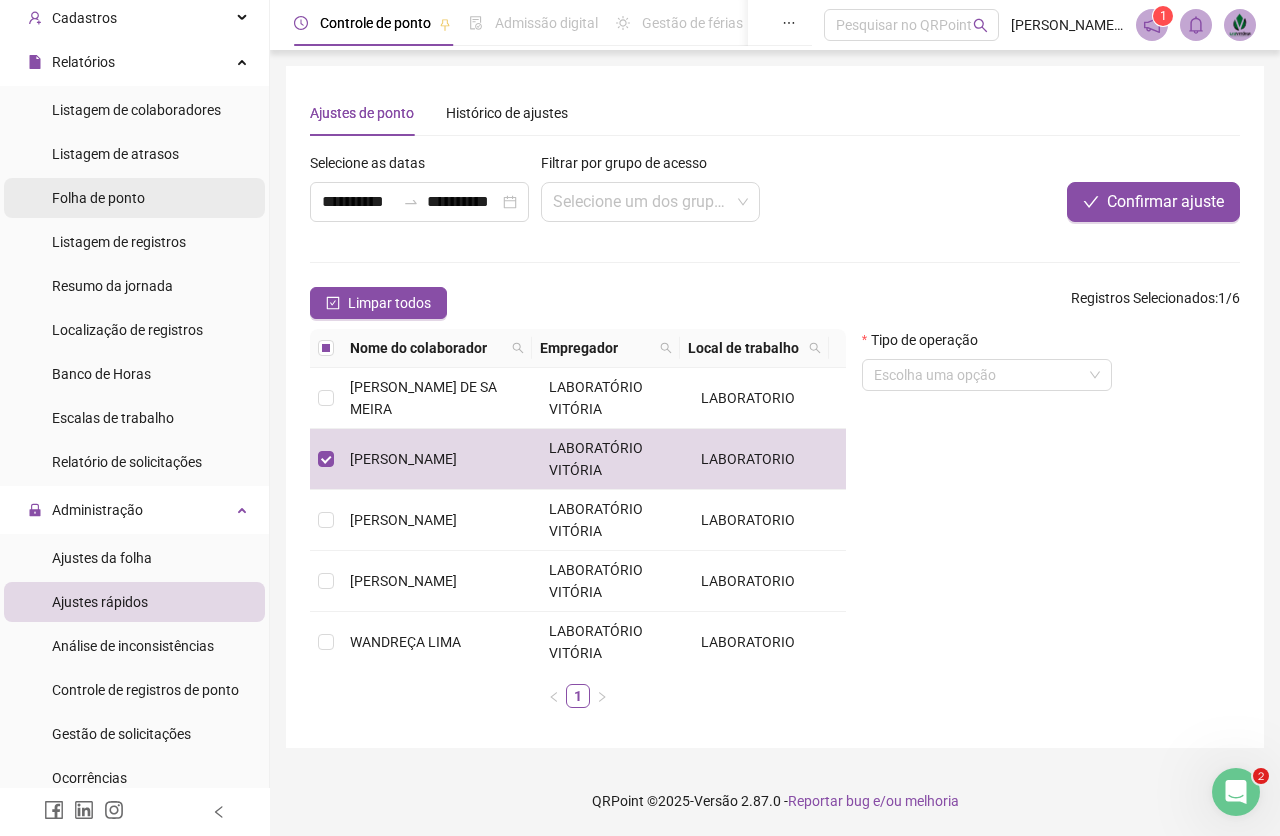 click on "Folha de ponto" at bounding box center [134, 198] 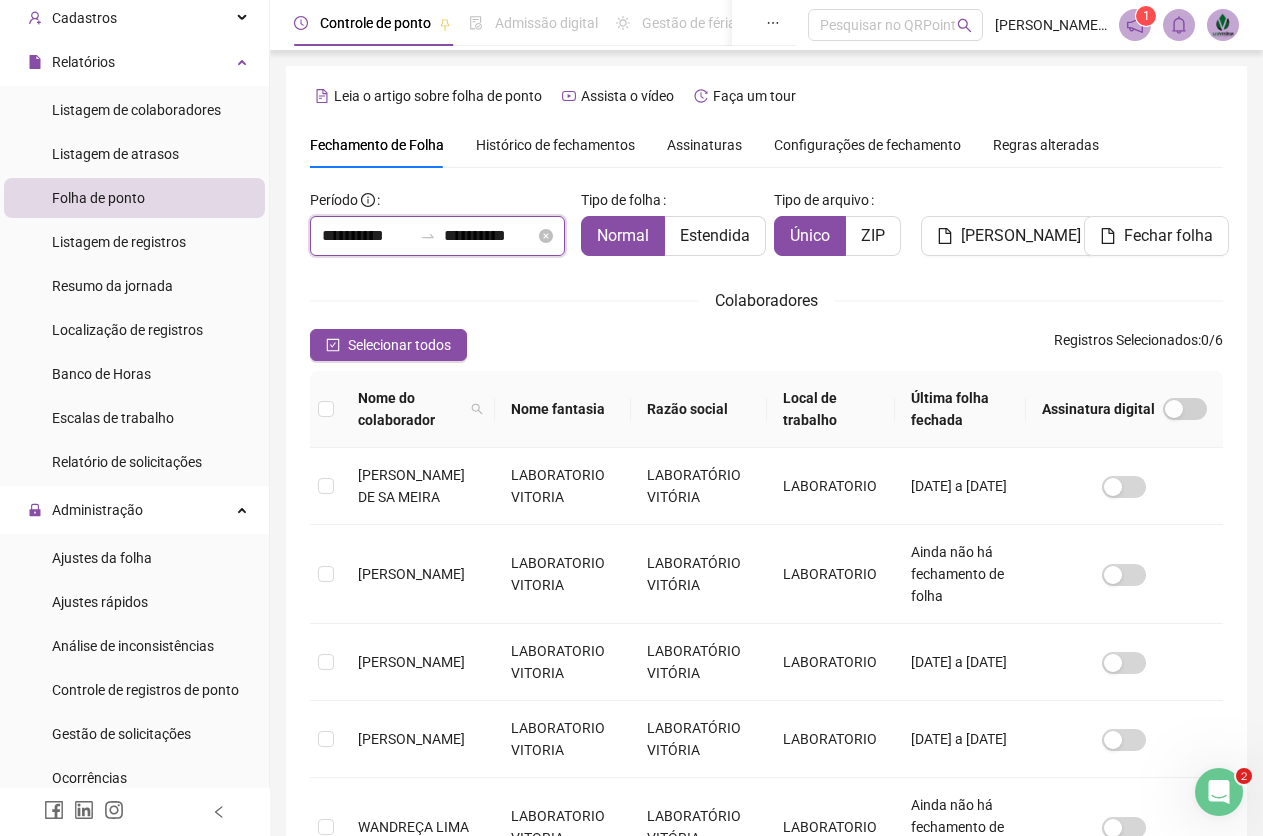 click on "**********" at bounding box center (367, 236) 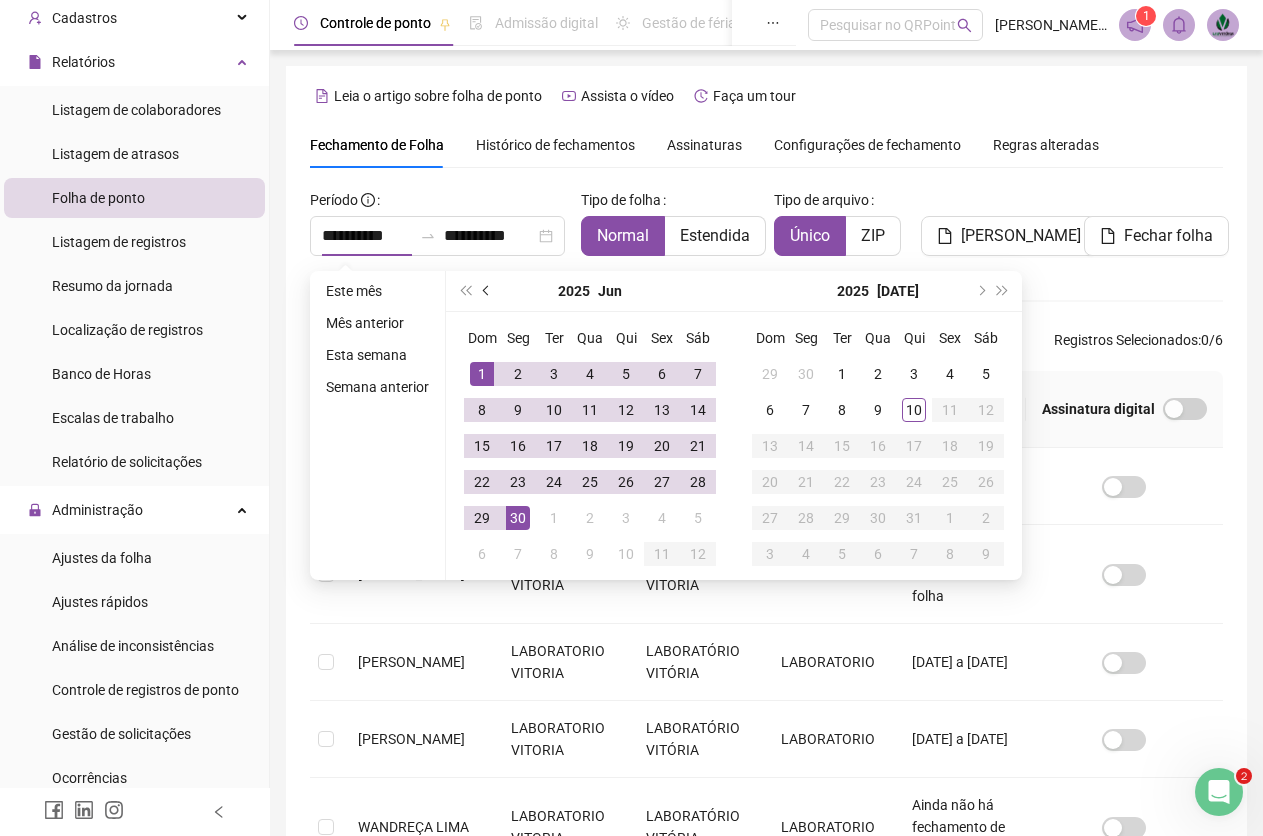 click at bounding box center [488, 291] 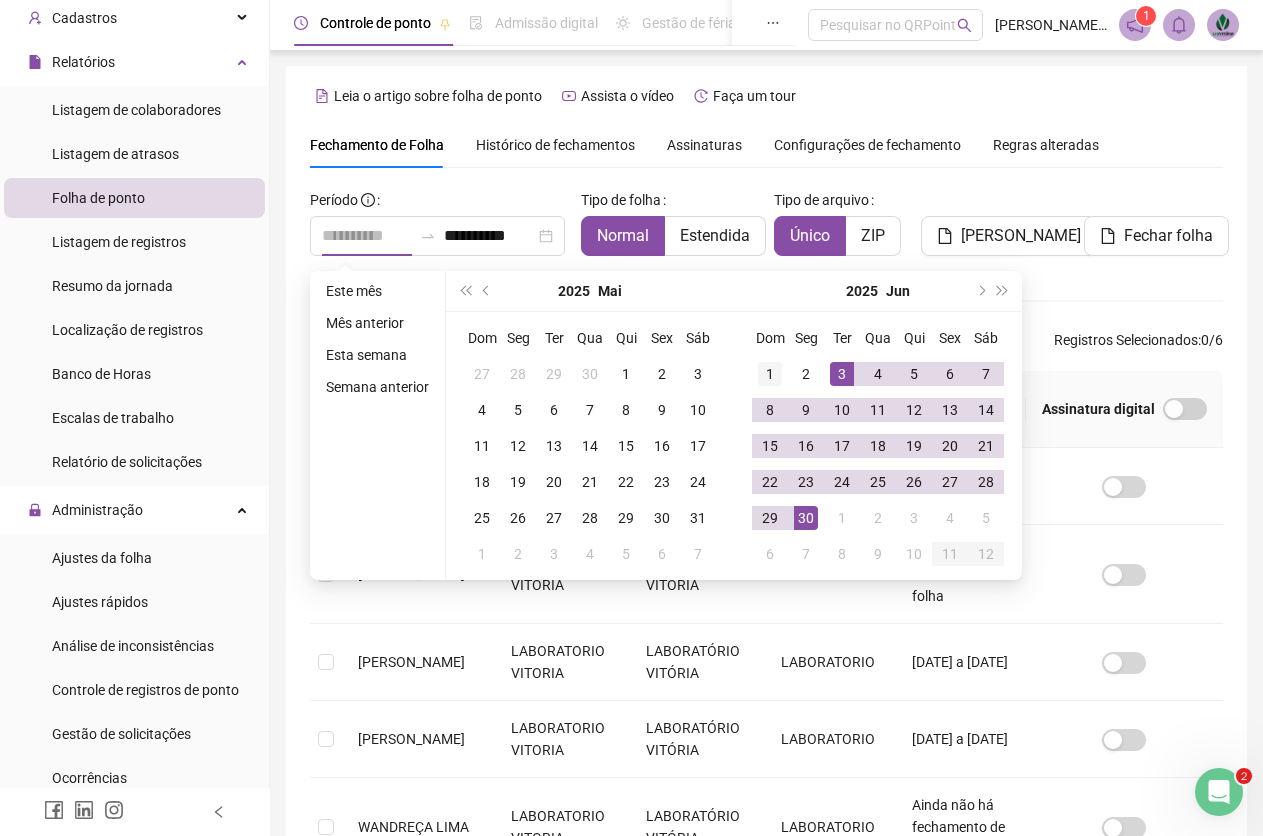 type on "**********" 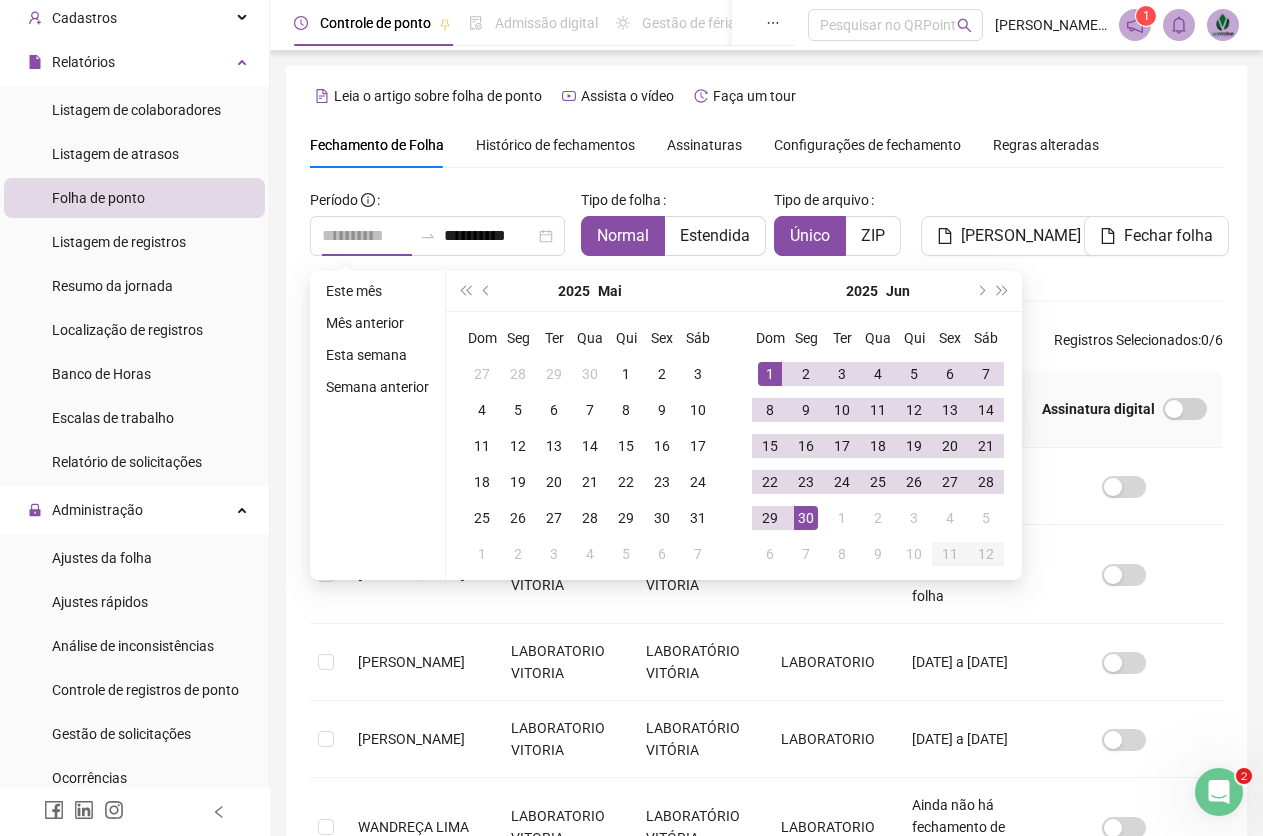 click on "1" at bounding box center [770, 374] 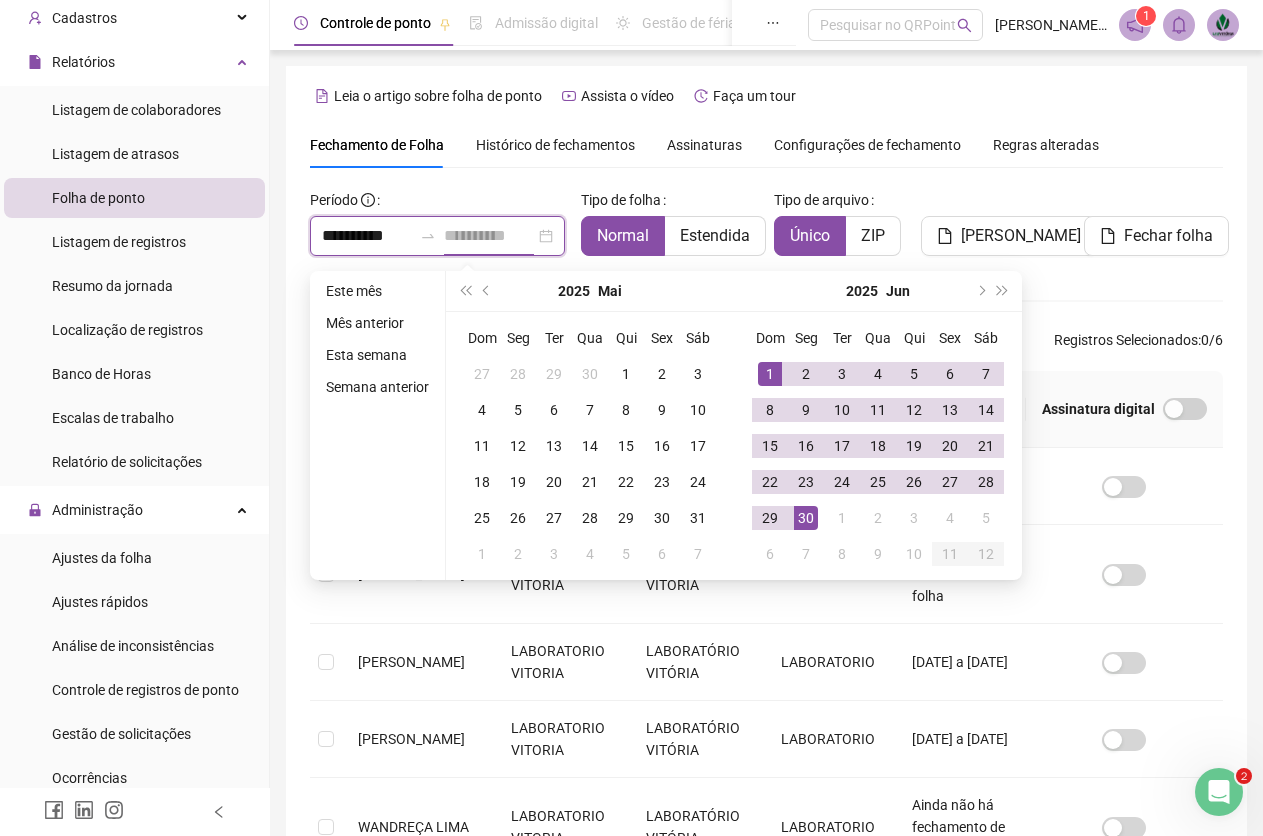 type on "**********" 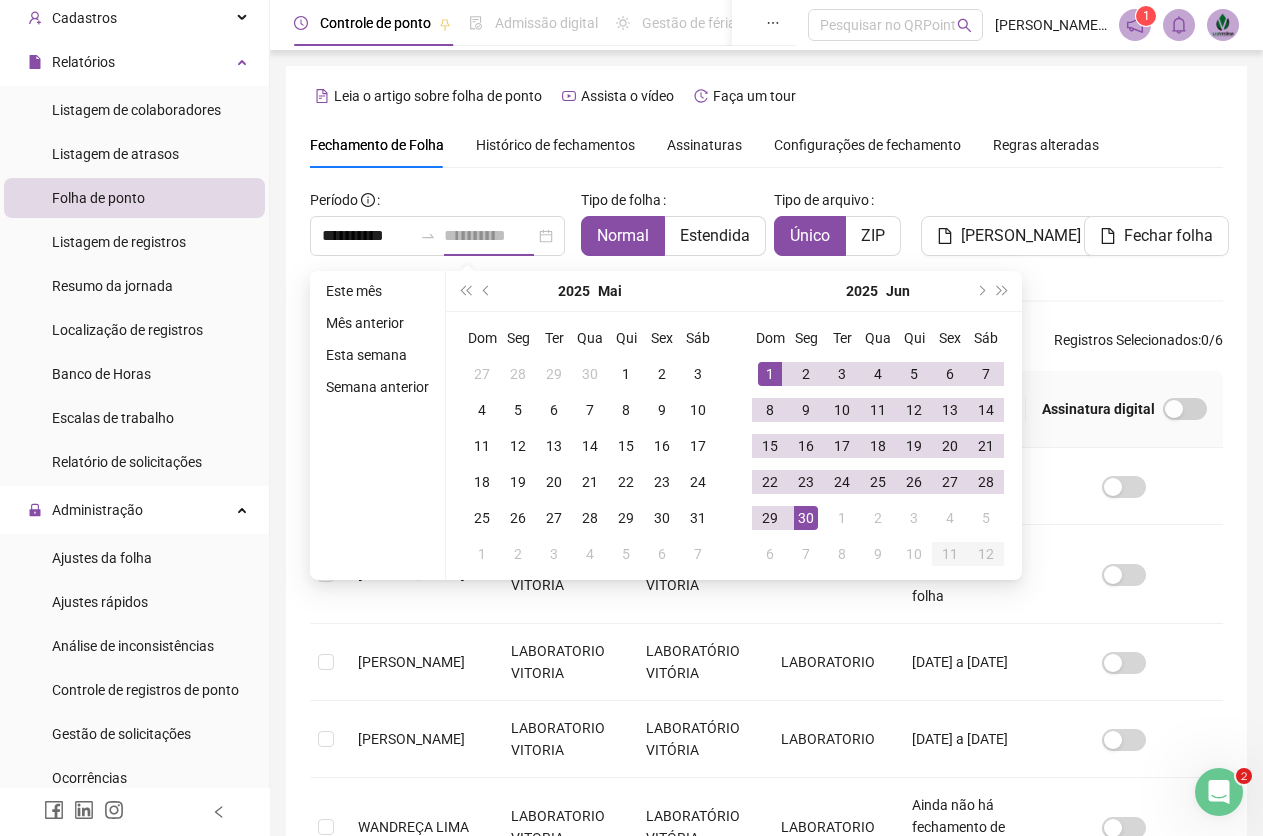 click on "30" at bounding box center [806, 518] 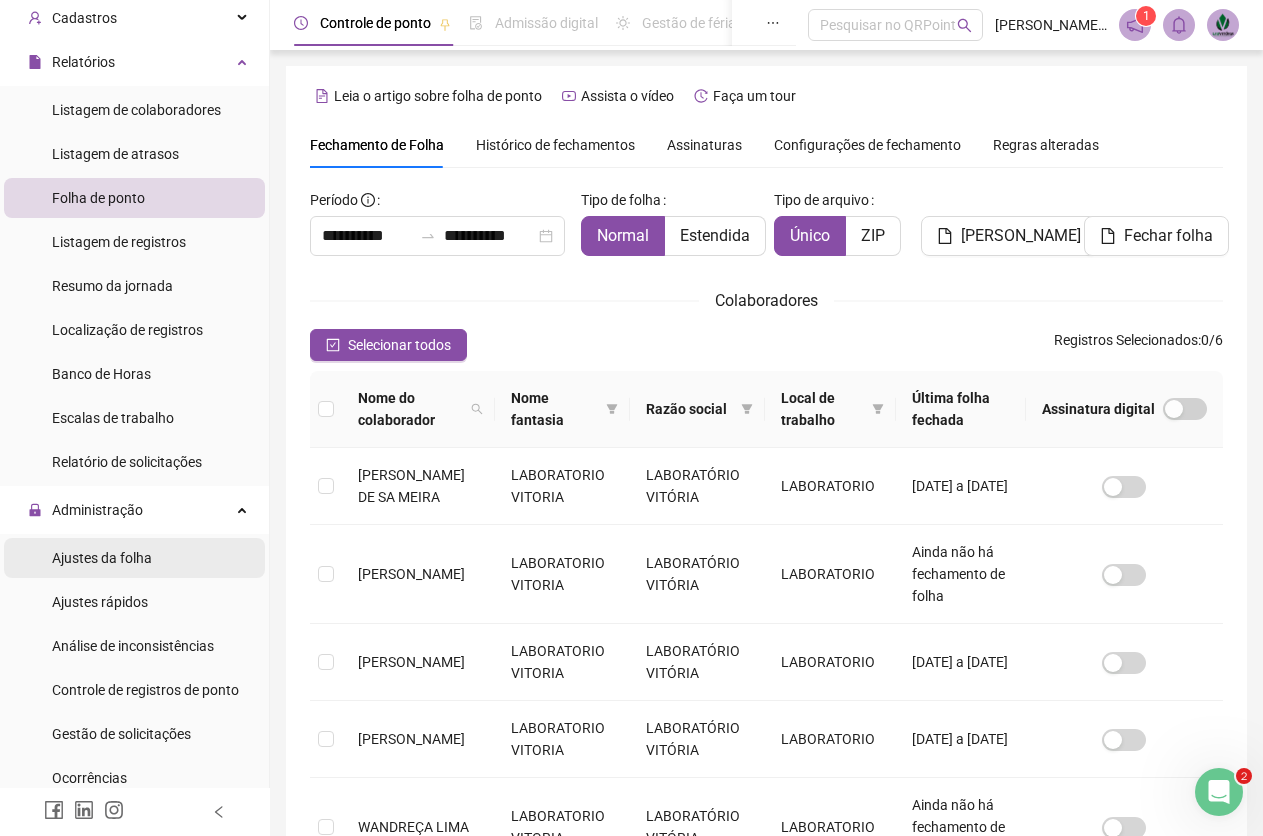 click on "Ajustes da folha" at bounding box center (102, 558) 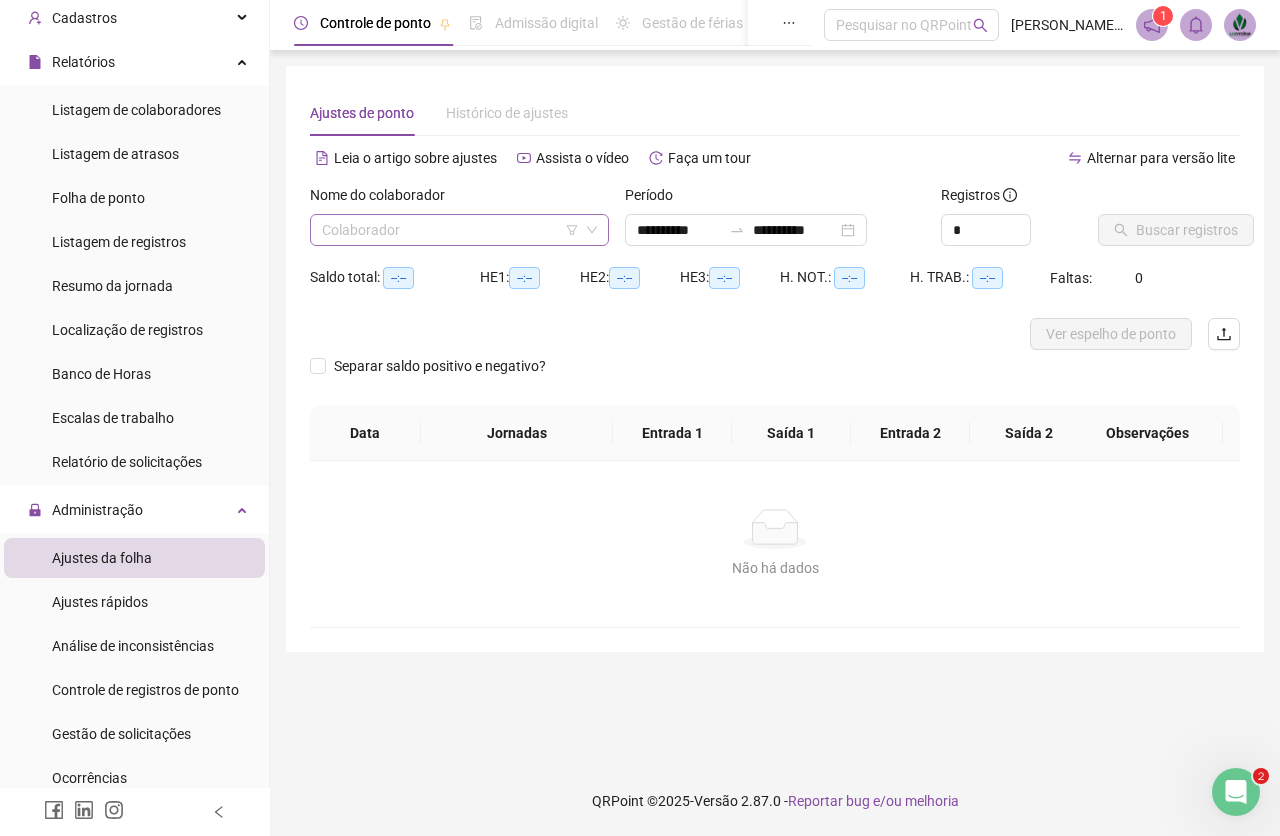 click at bounding box center (453, 230) 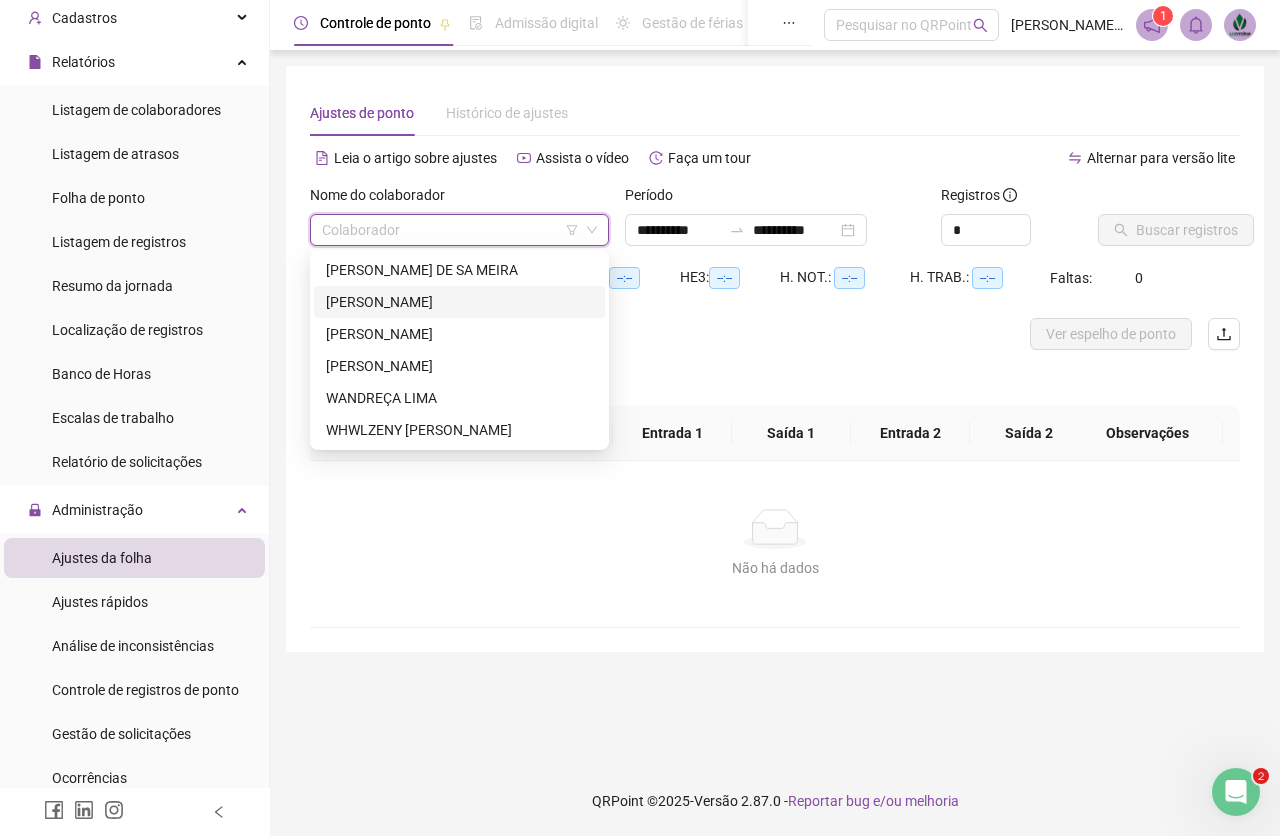 click on "[PERSON_NAME]" at bounding box center (459, 302) 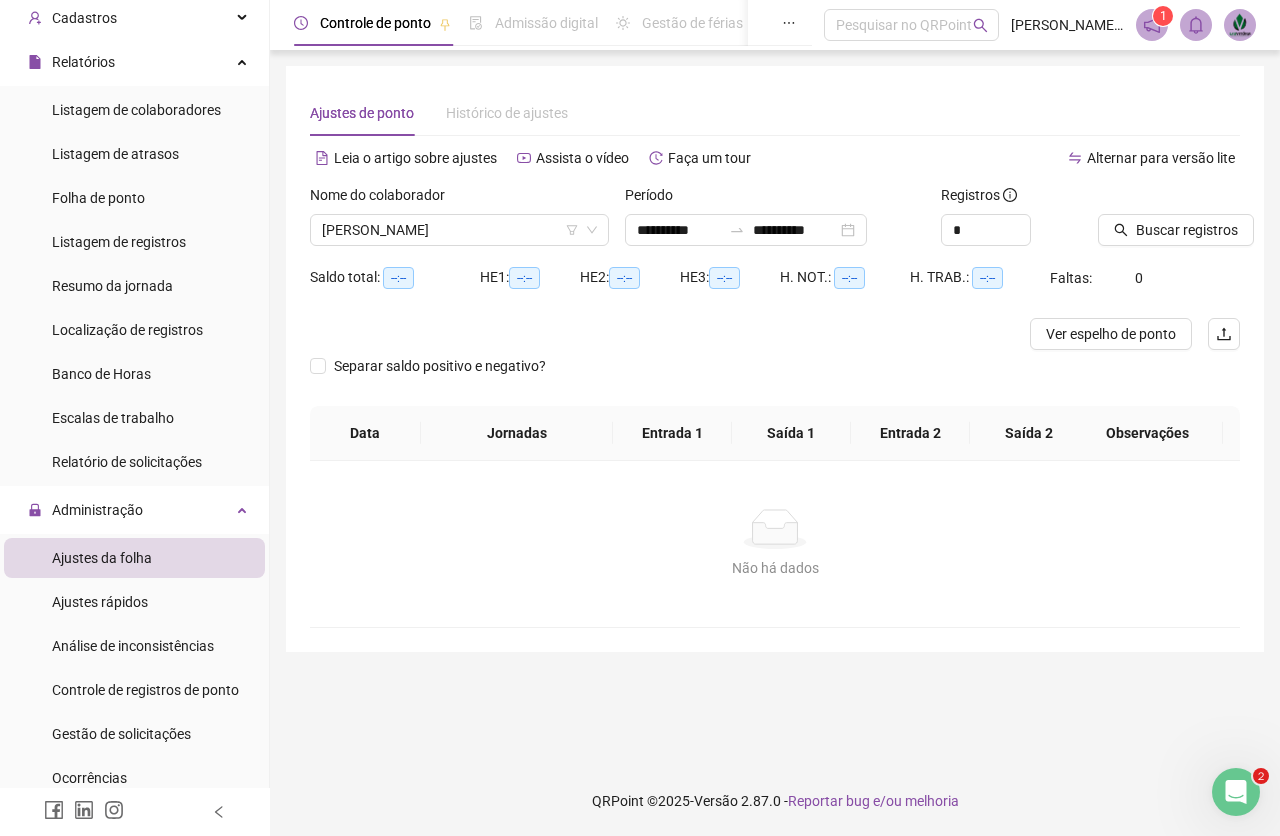 click on "Período" at bounding box center (774, 199) 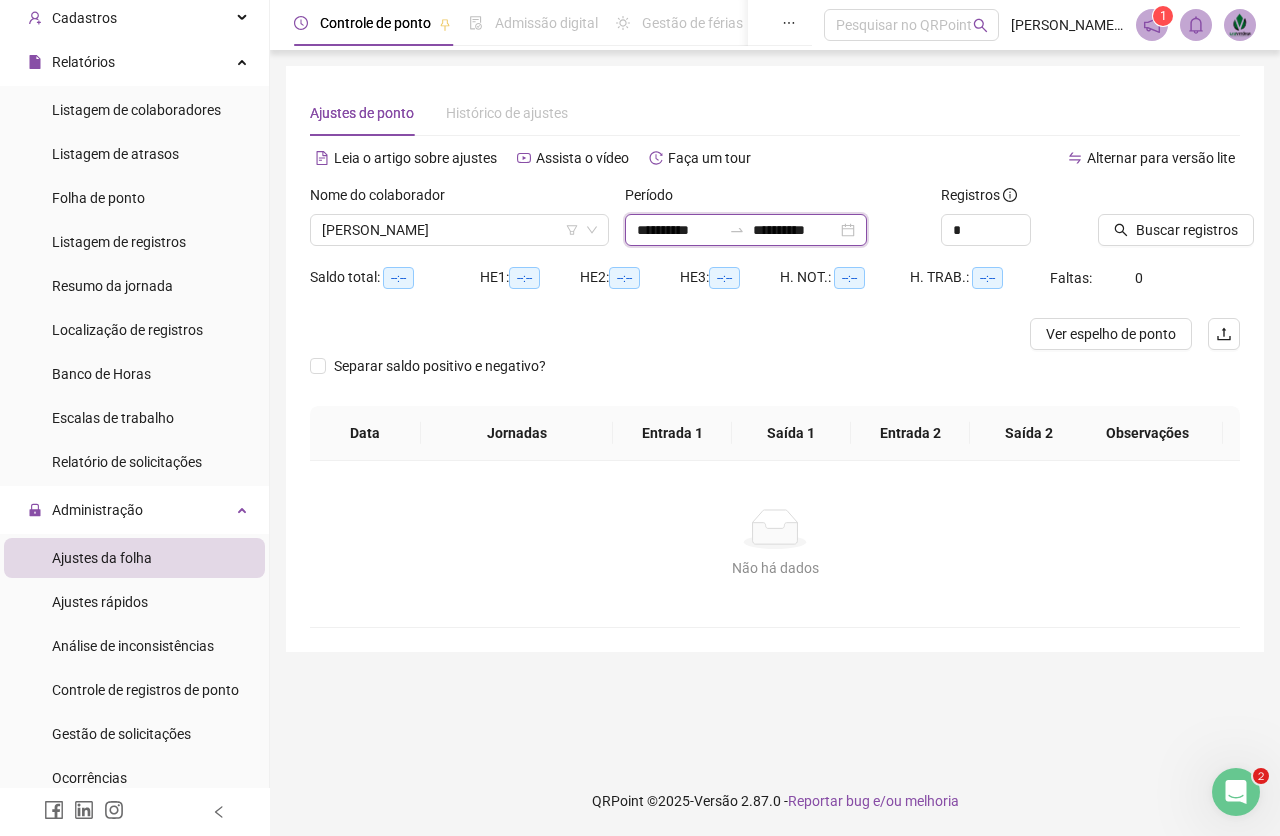 click on "**********" at bounding box center (679, 230) 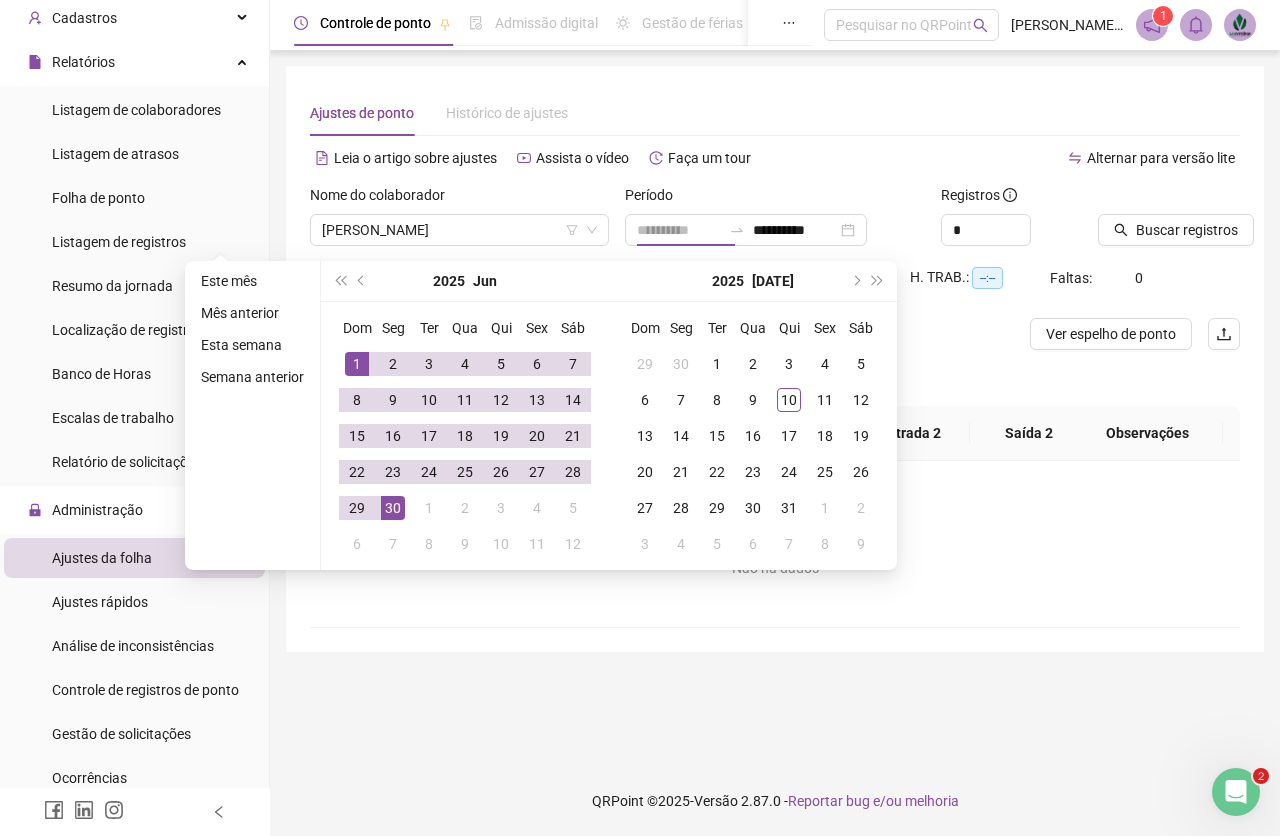 click on "1" at bounding box center (357, 364) 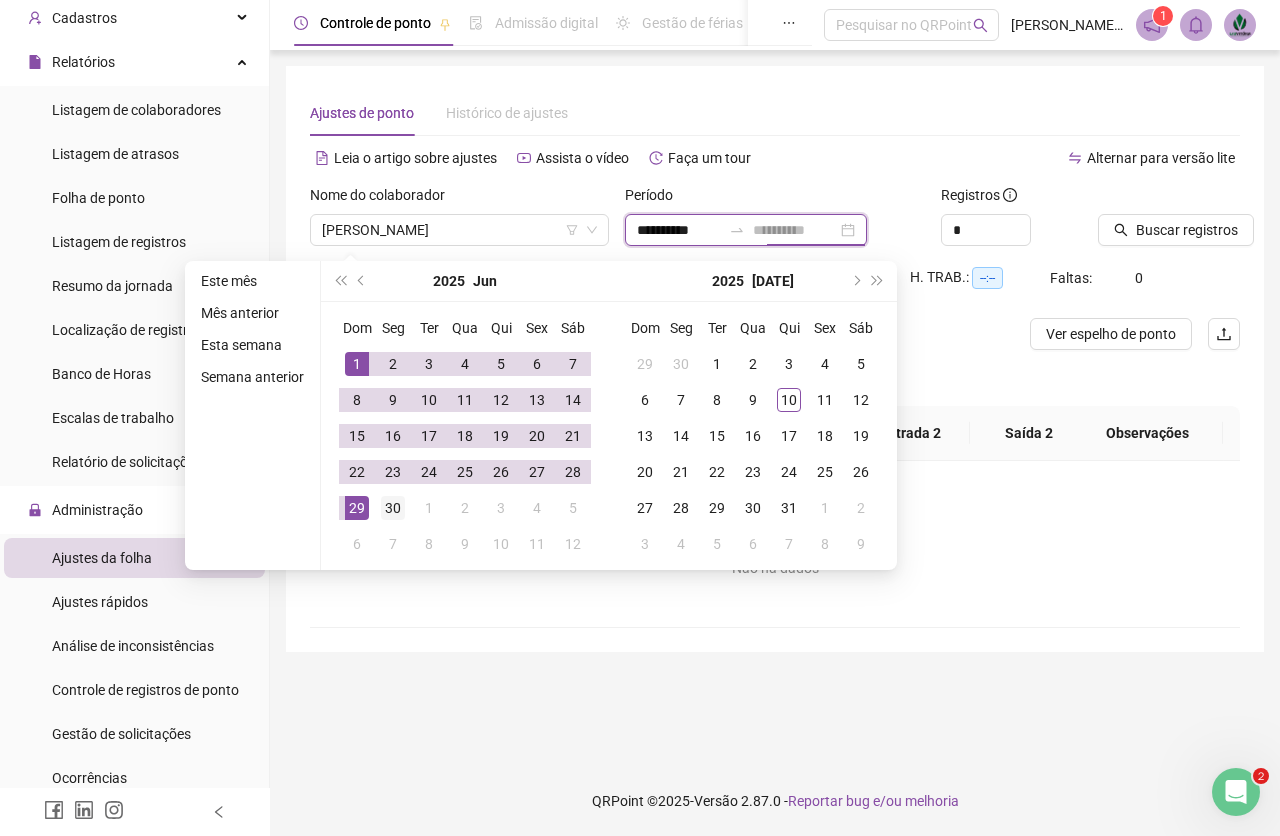 type on "**********" 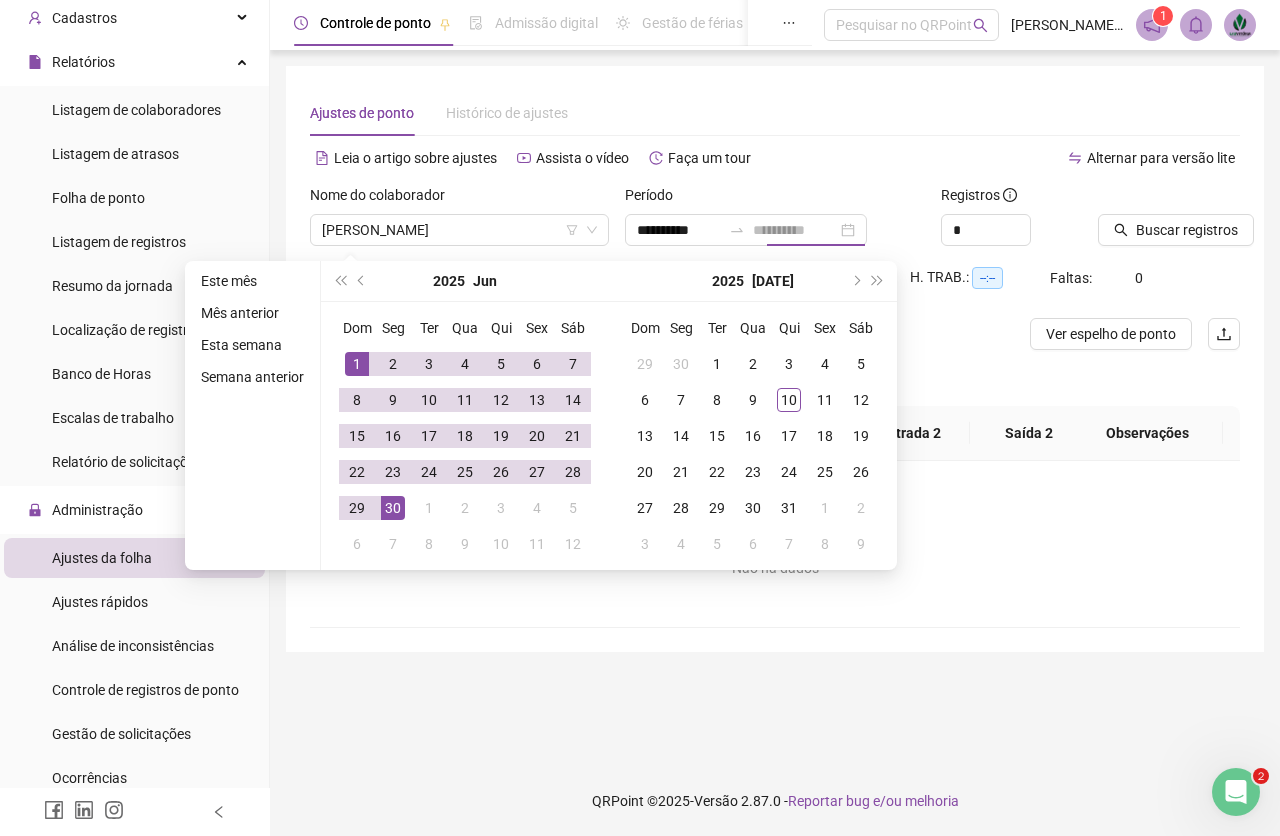 click on "30" at bounding box center [393, 508] 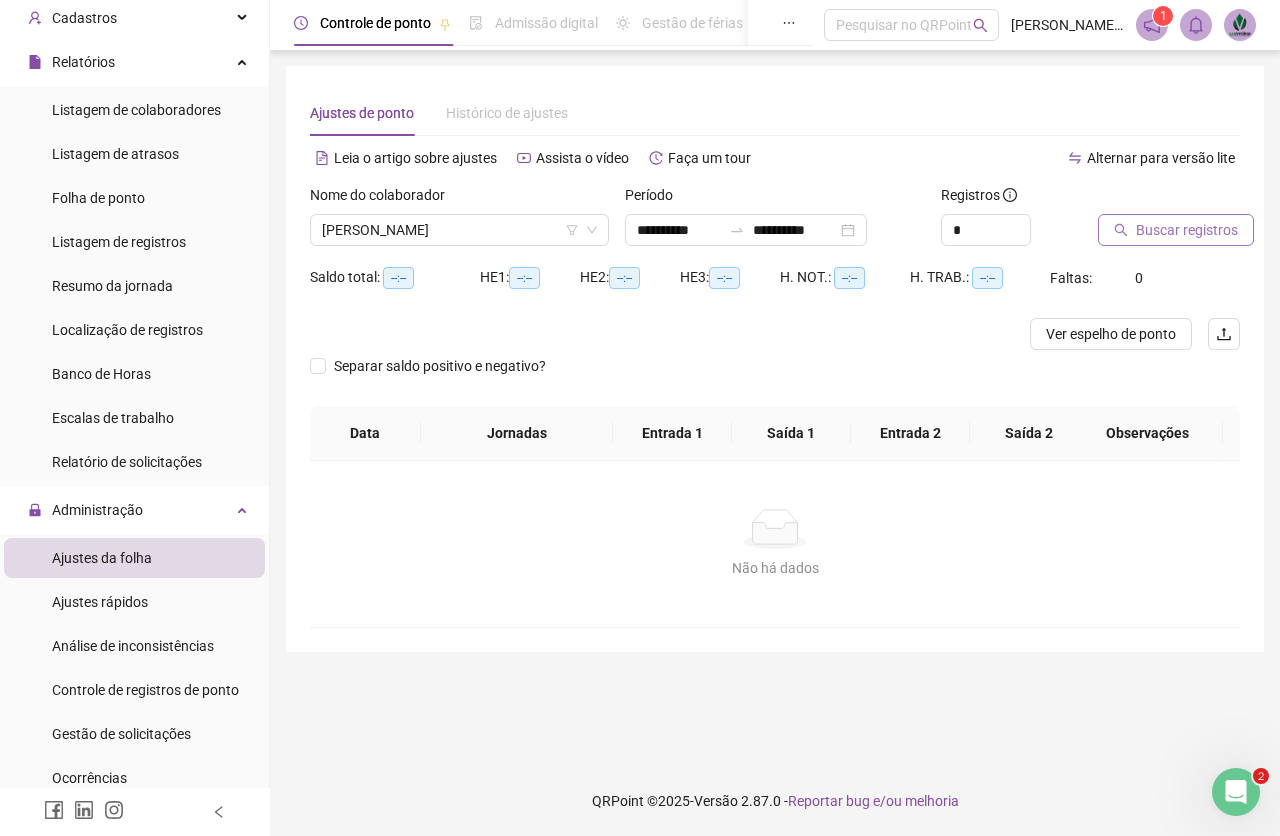 click on "Buscar registros" at bounding box center [1187, 230] 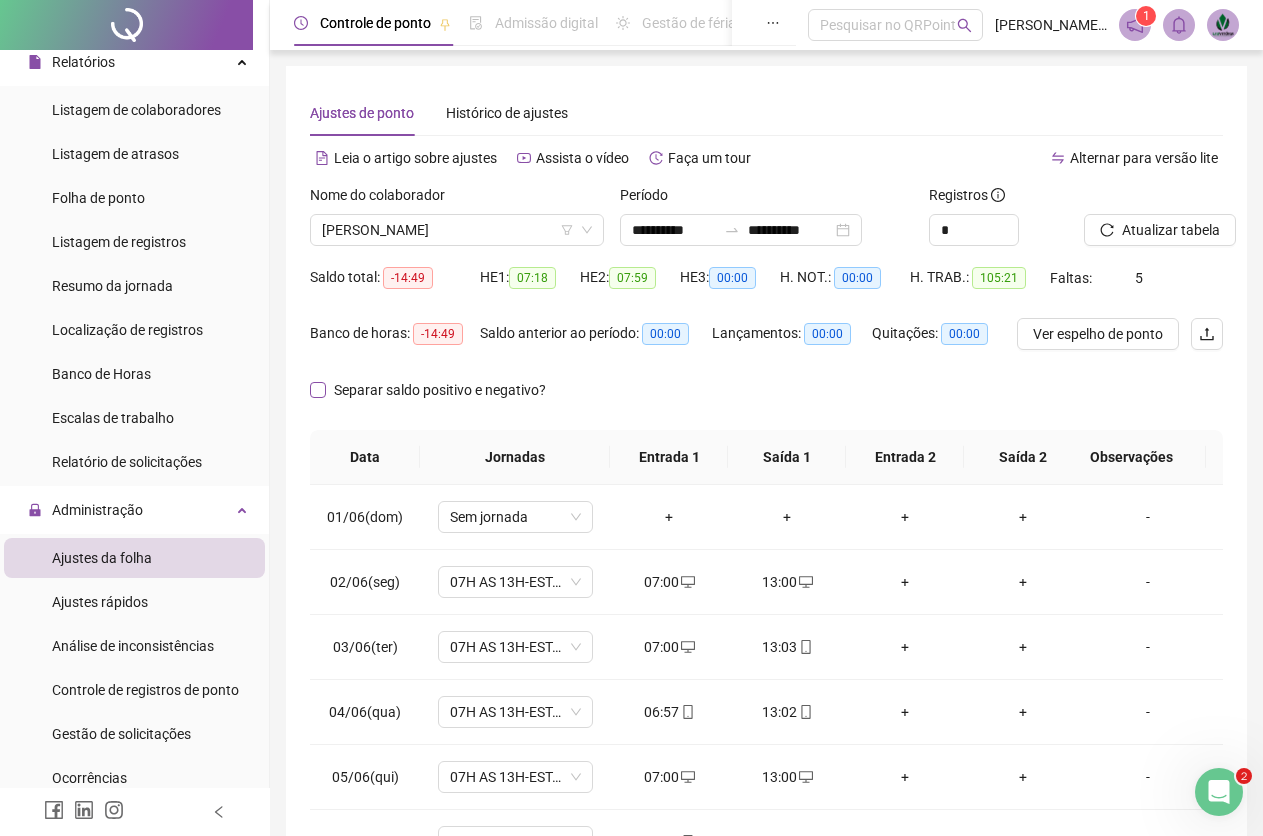 scroll, scrollTop: 186, scrollLeft: 0, axis: vertical 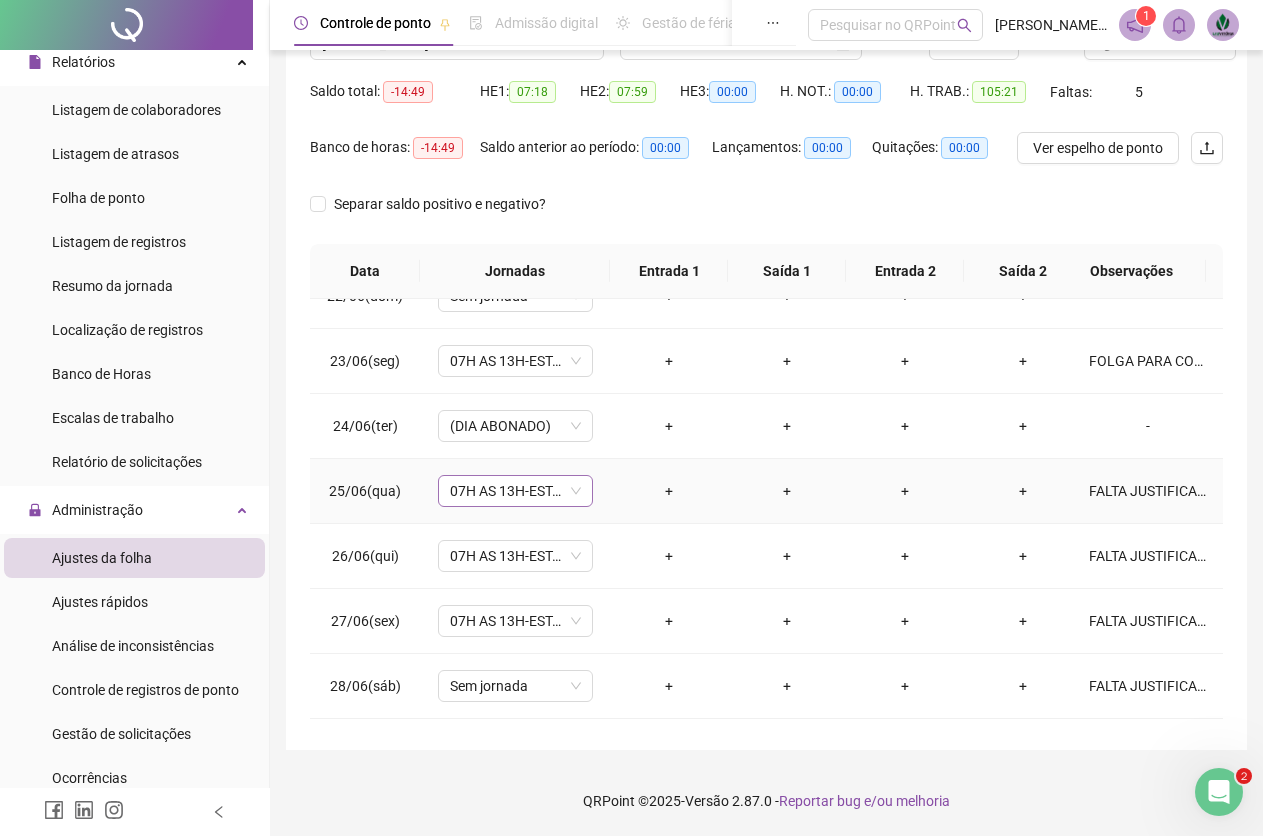 click on "07H AS 13H-ESTAGIÁRIO" at bounding box center (515, 491) 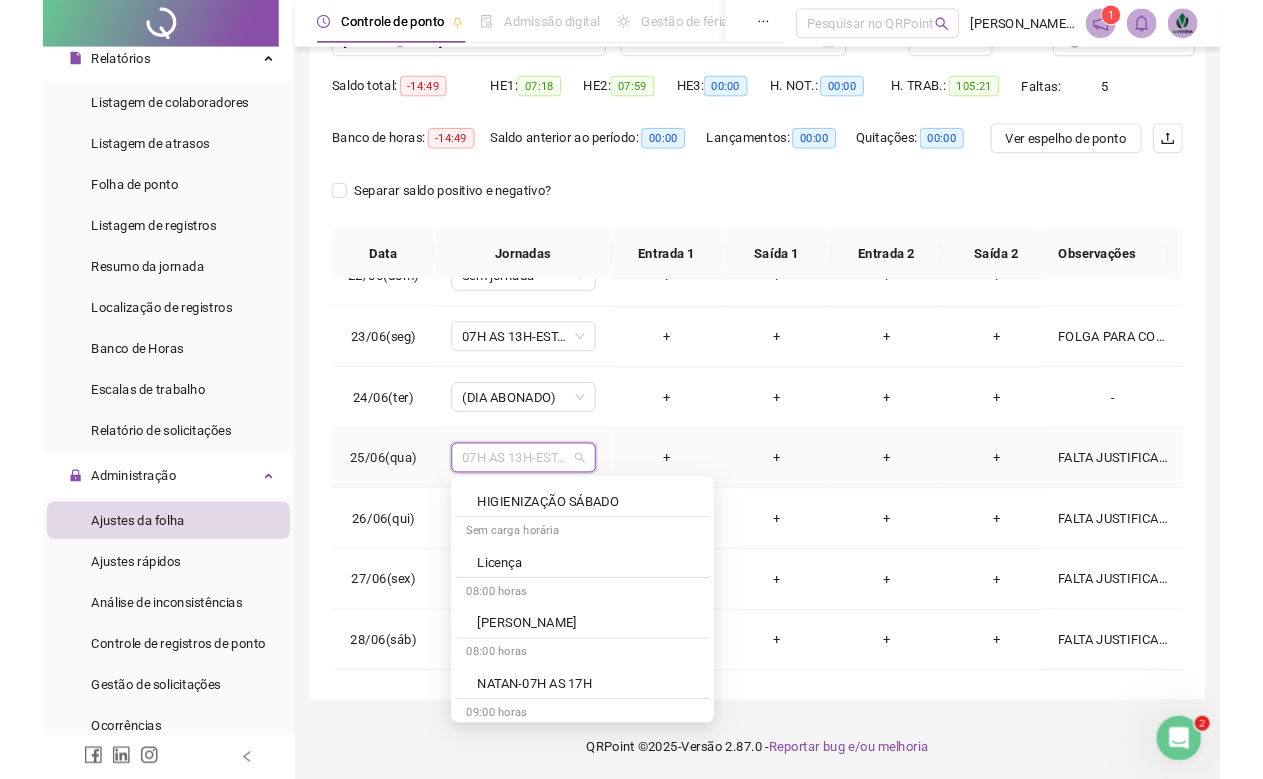 scroll, scrollTop: 839, scrollLeft: 0, axis: vertical 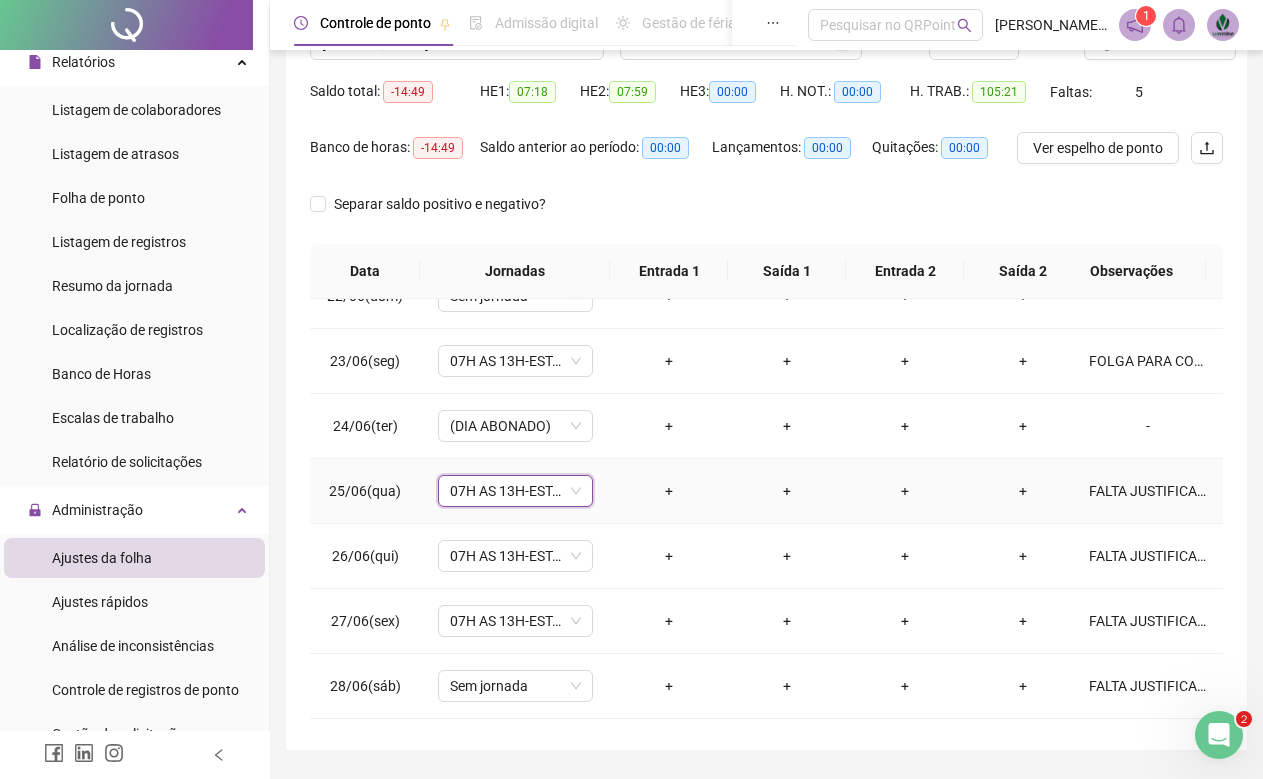 click on "+" at bounding box center [1023, 491] 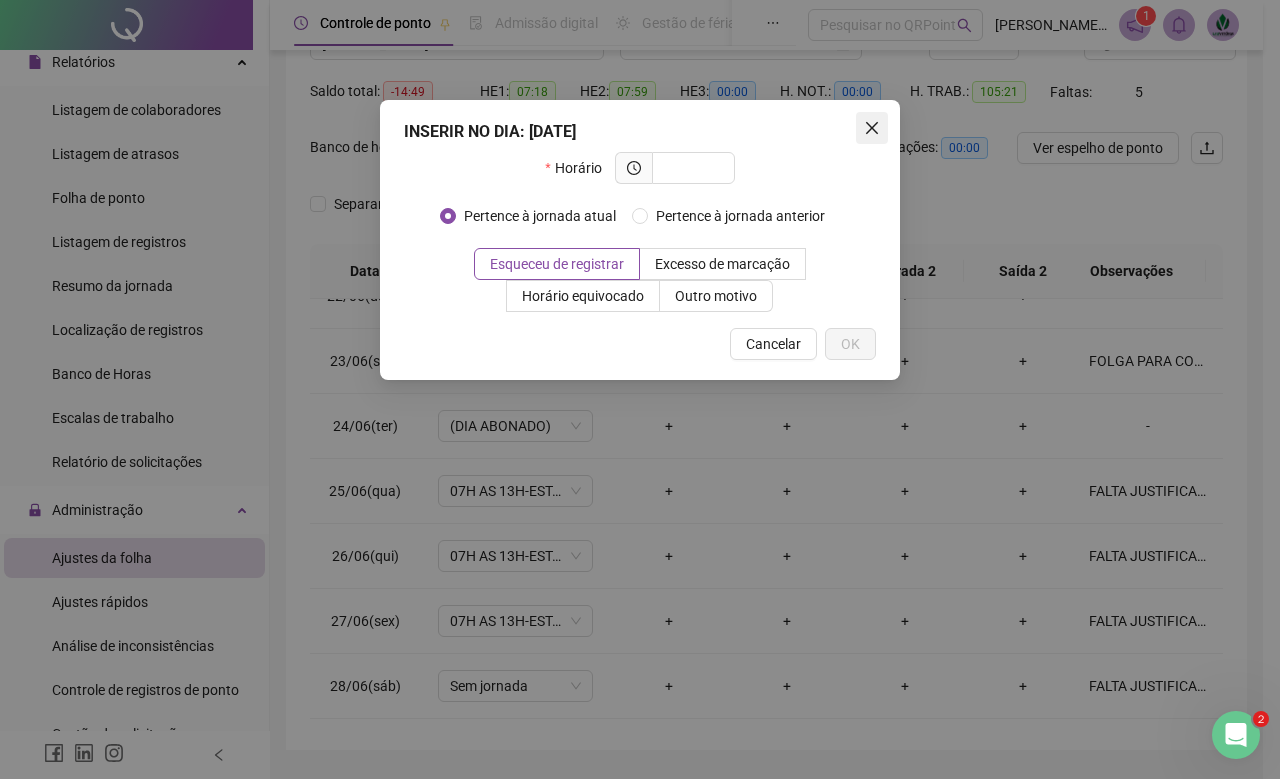 click 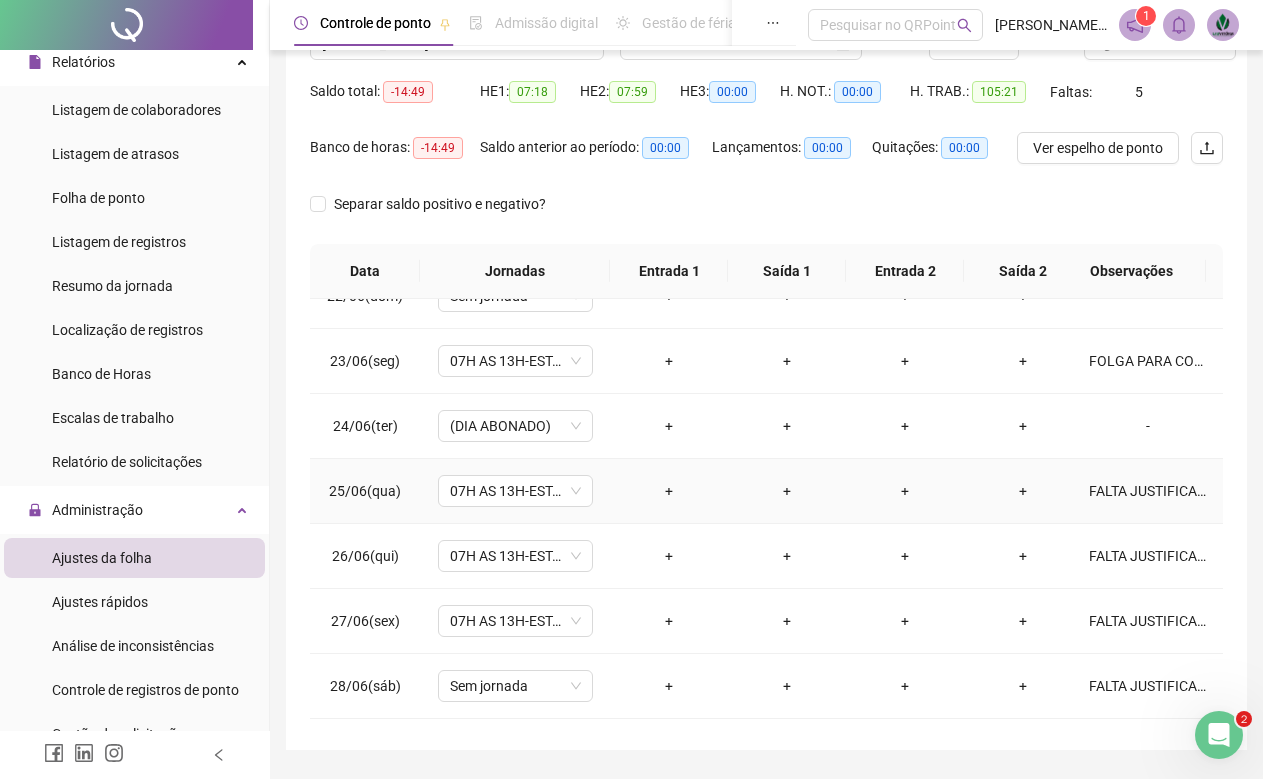click on "FALTA JUSTIFICADA" at bounding box center (1148, 491) 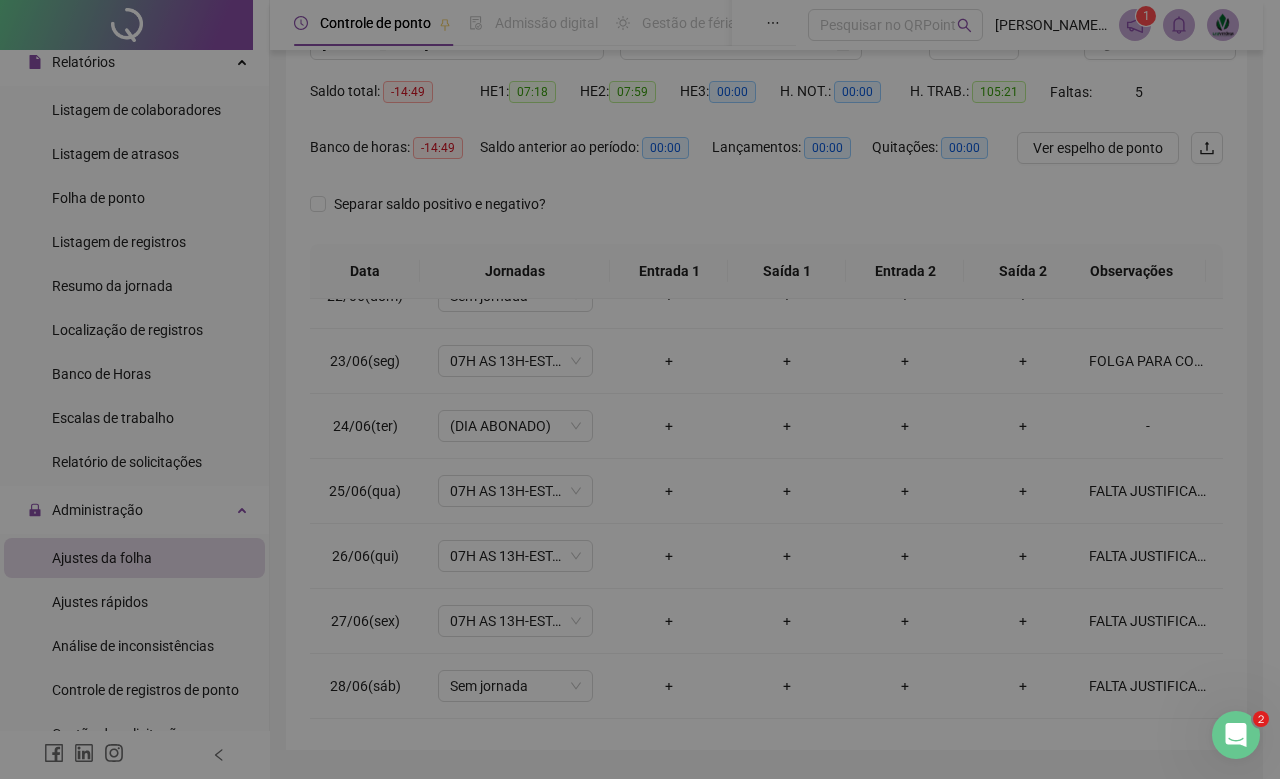 type on "**********" 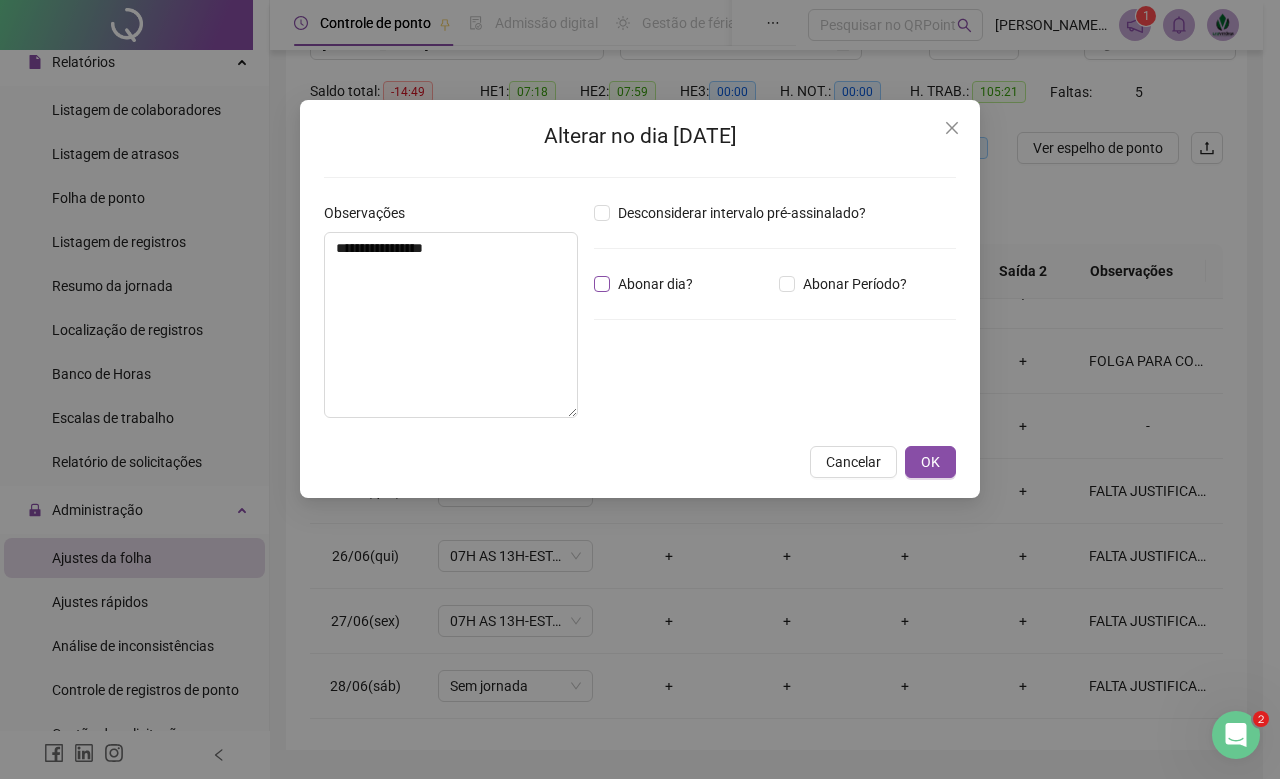 click on "Abonar dia?" at bounding box center [655, 284] 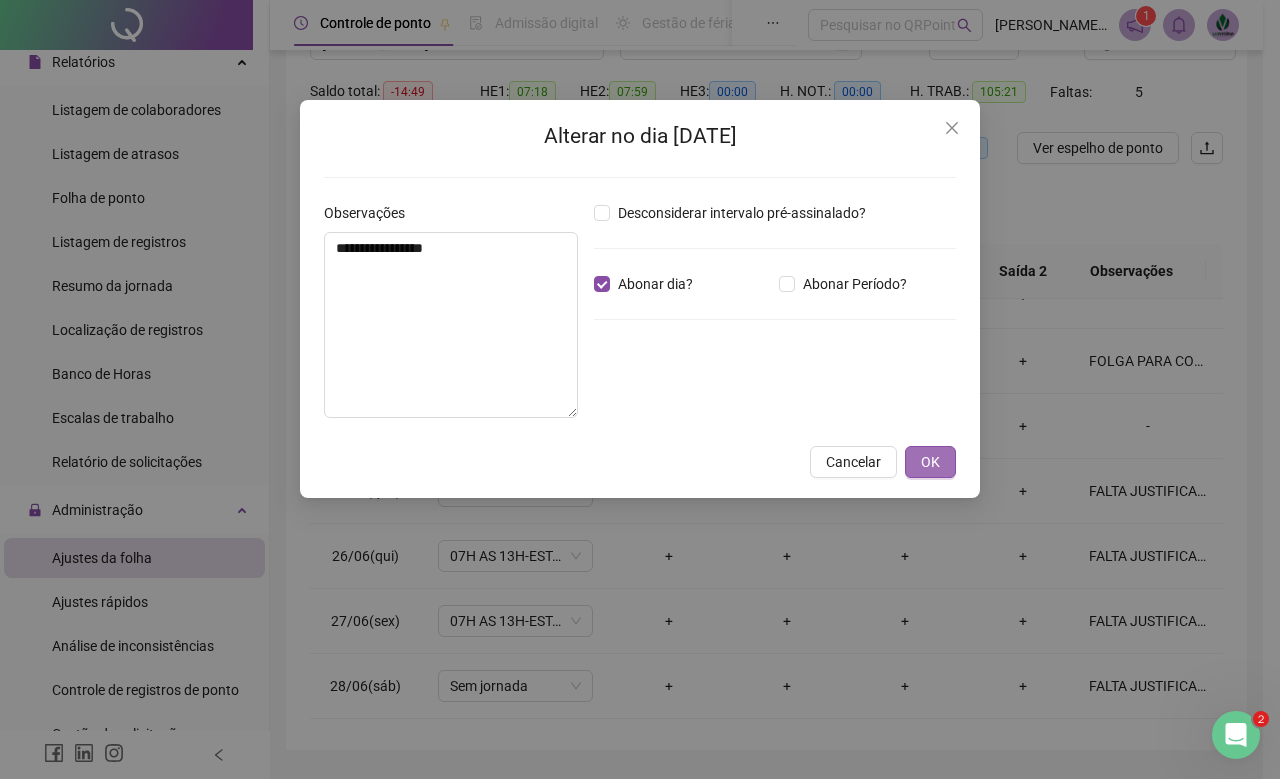 click on "OK" at bounding box center [930, 462] 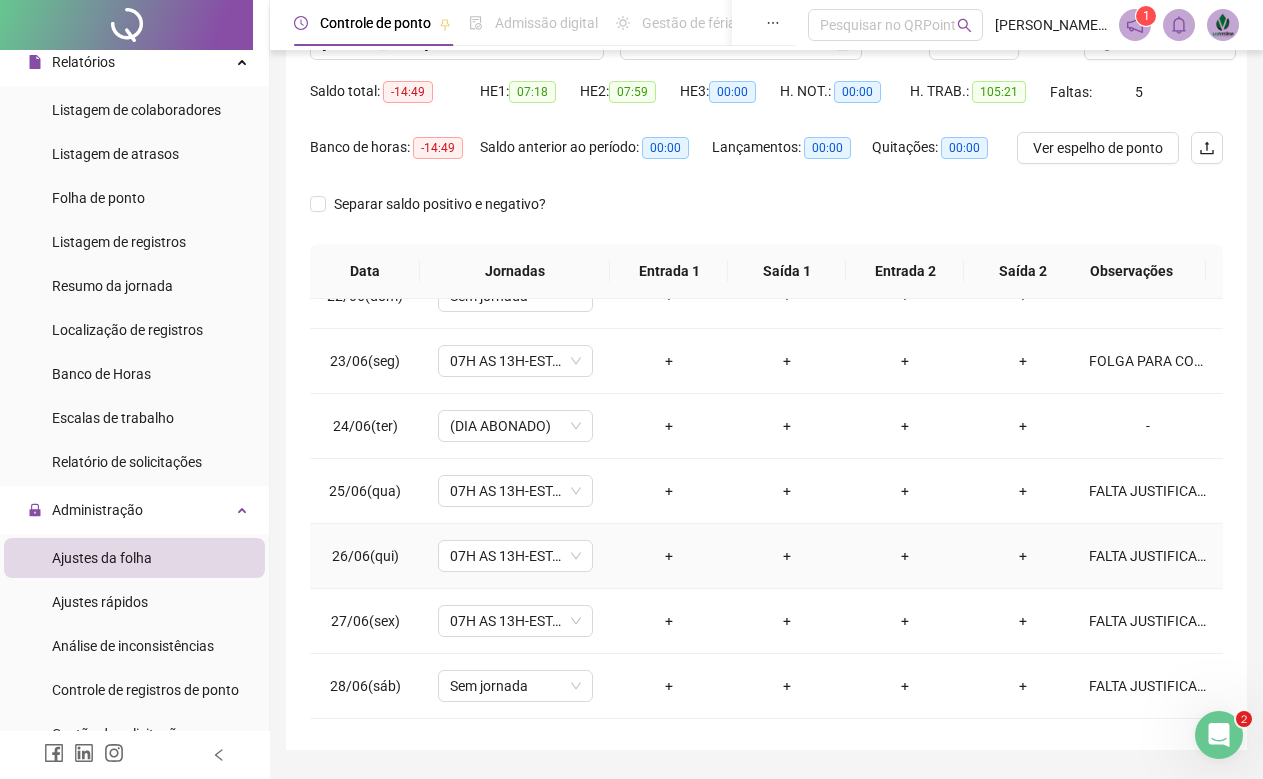 click on "FALTA JUSTIFICADA" at bounding box center [1148, 556] 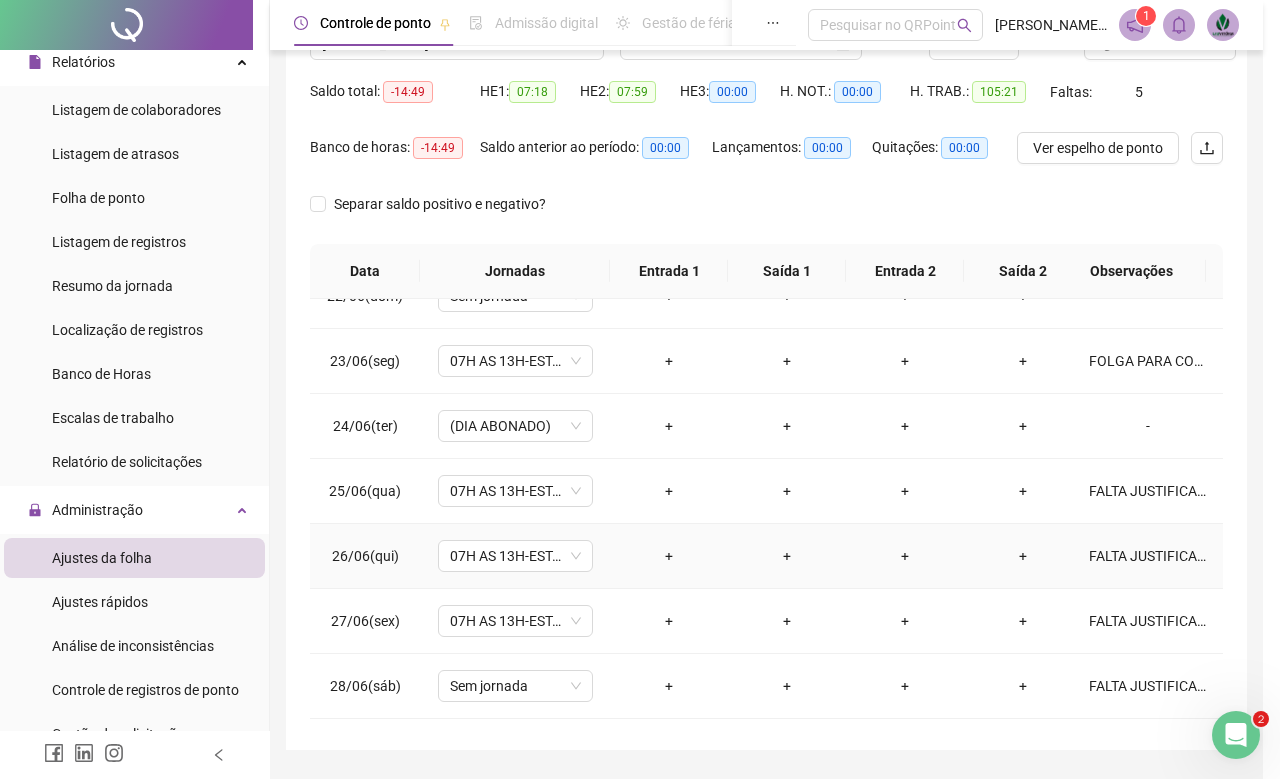 type on "**********" 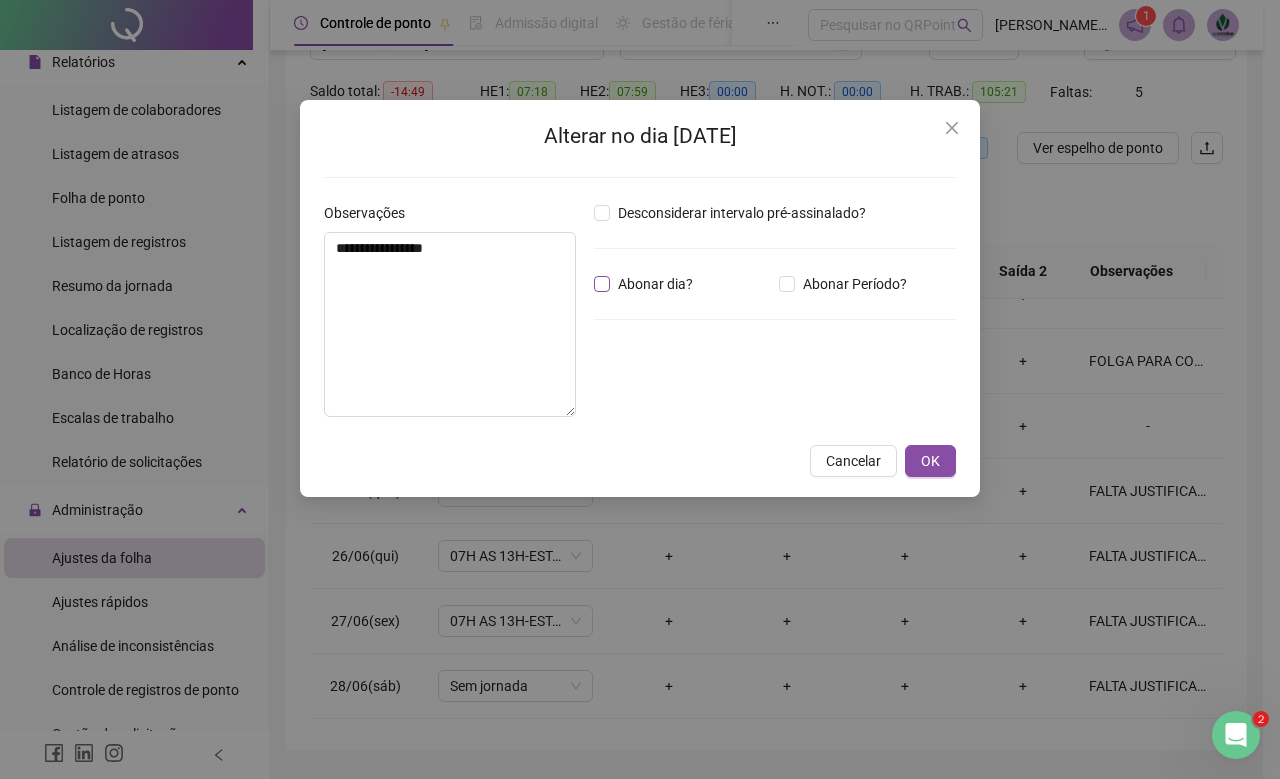 click on "Abonar dia?" at bounding box center (655, 284) 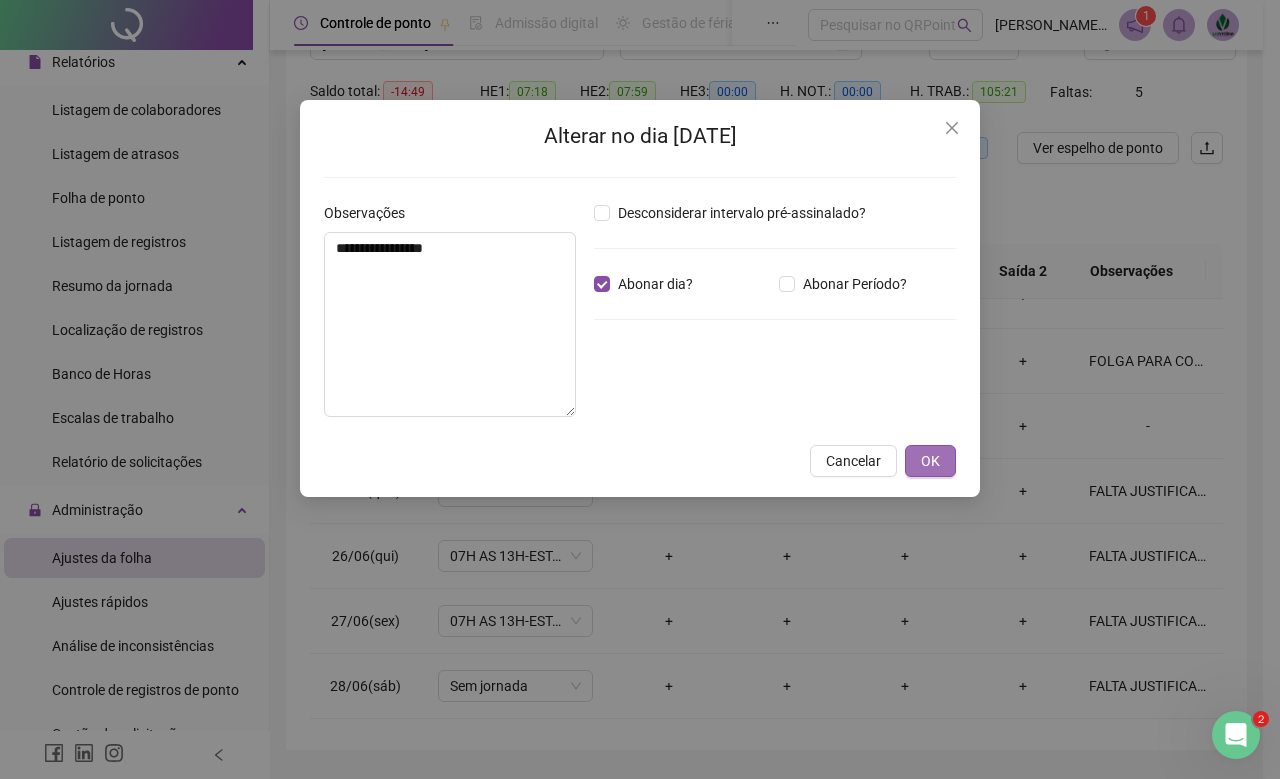 click on "OK" at bounding box center (930, 461) 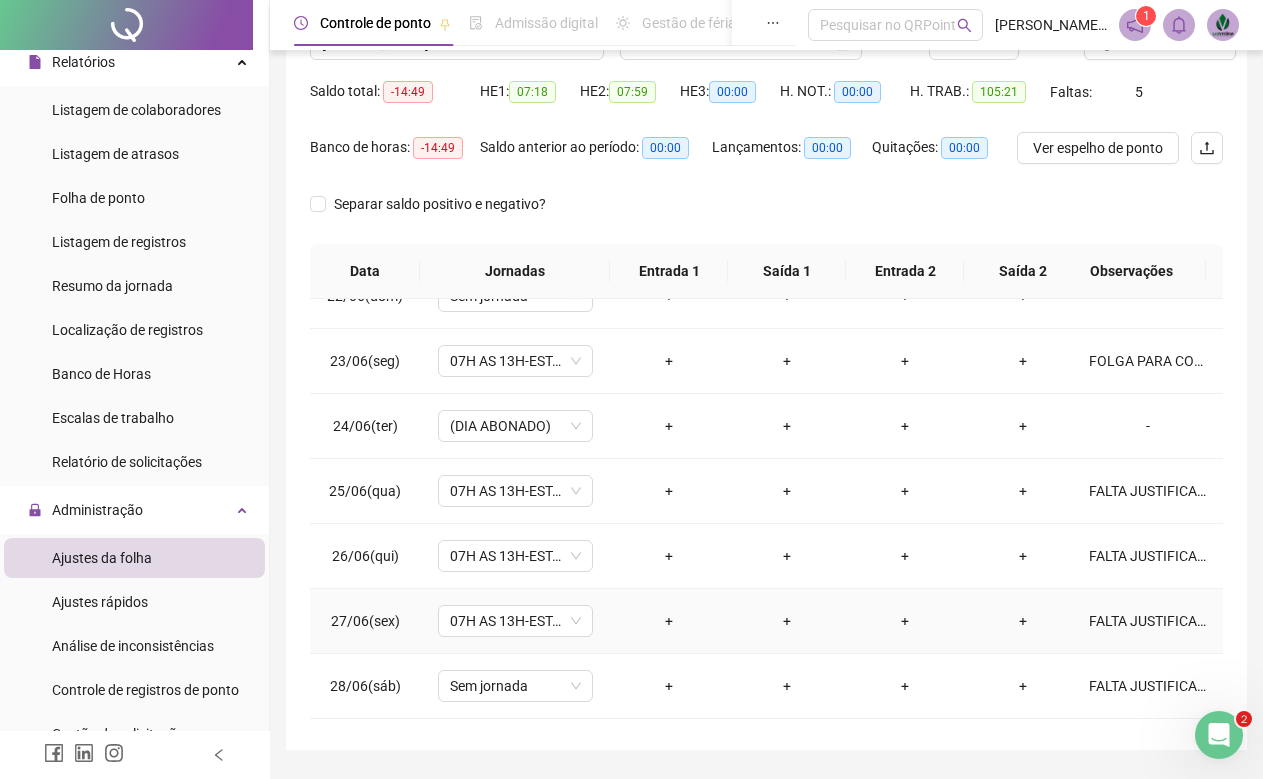 click on "FALTA JUSTIFICADA" at bounding box center [1148, 621] 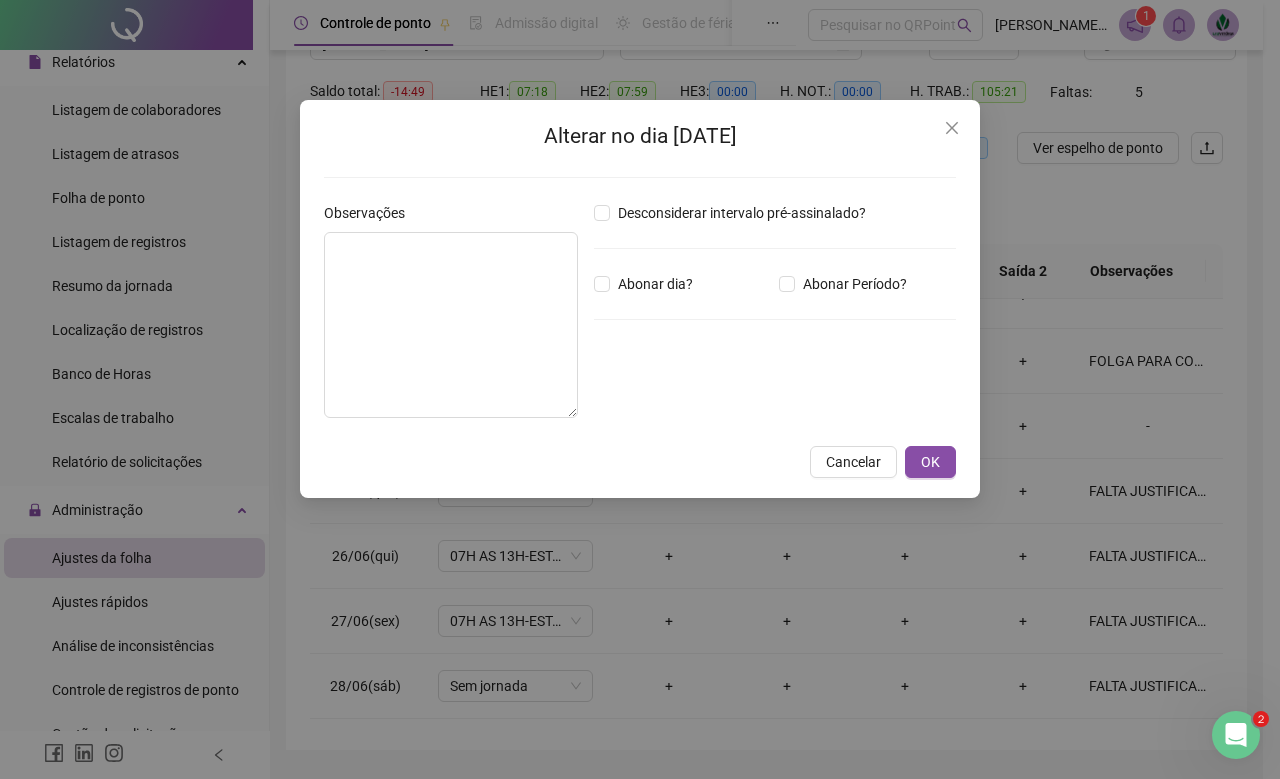 type on "**********" 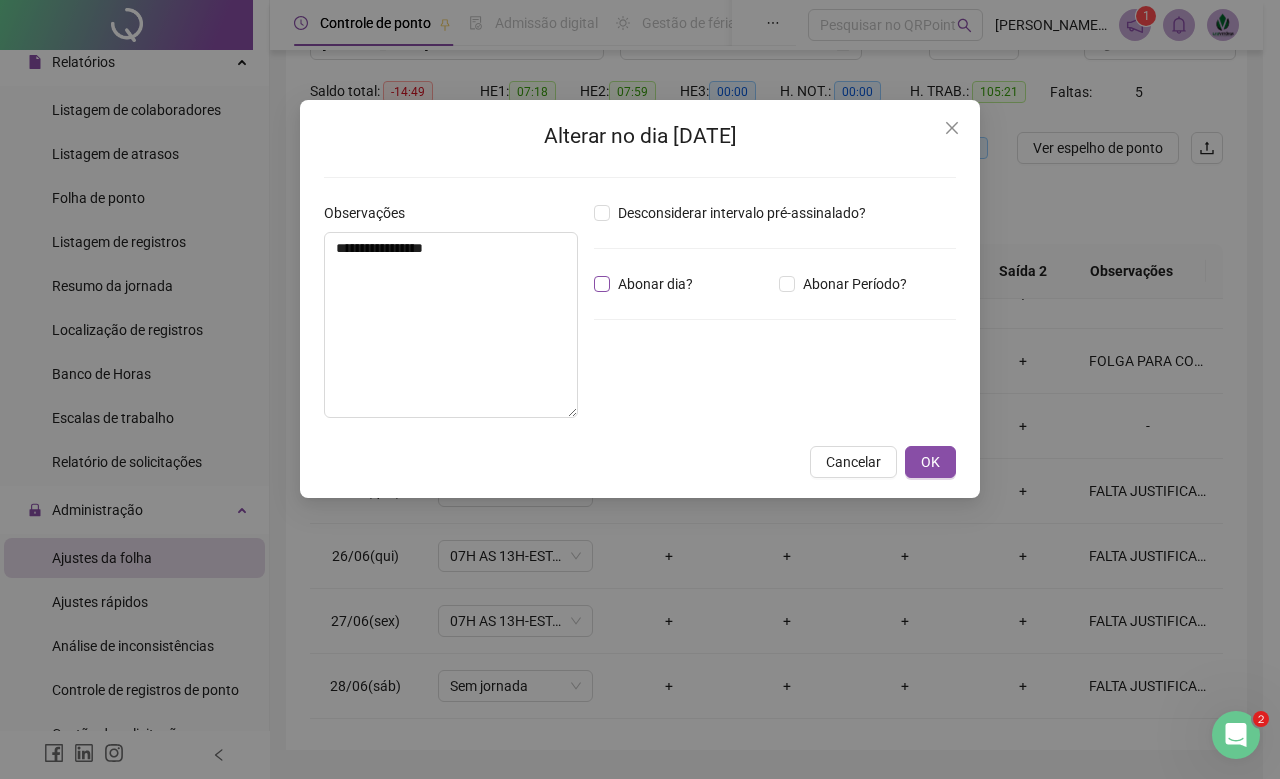 click on "Abonar dia?" at bounding box center [655, 284] 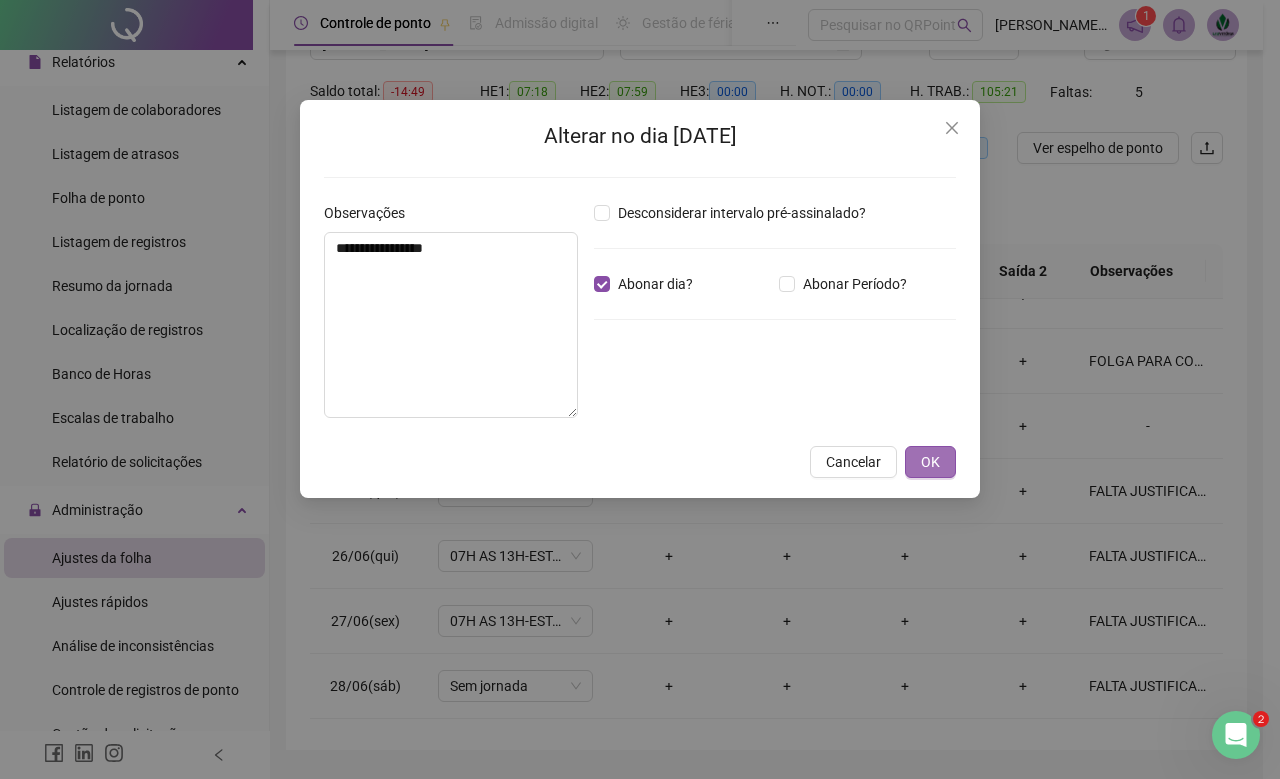 click on "OK" at bounding box center [930, 462] 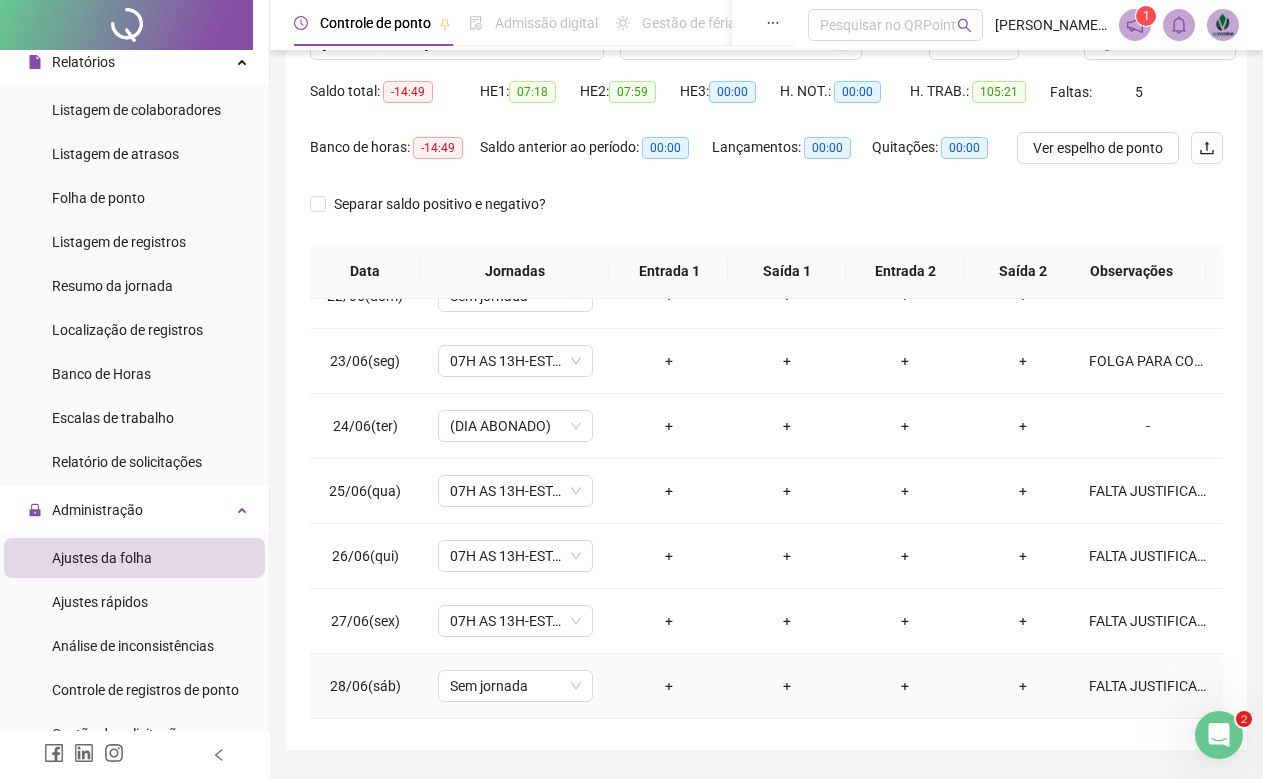 click on "FALTA JUSTIFICADA" at bounding box center [1148, 686] 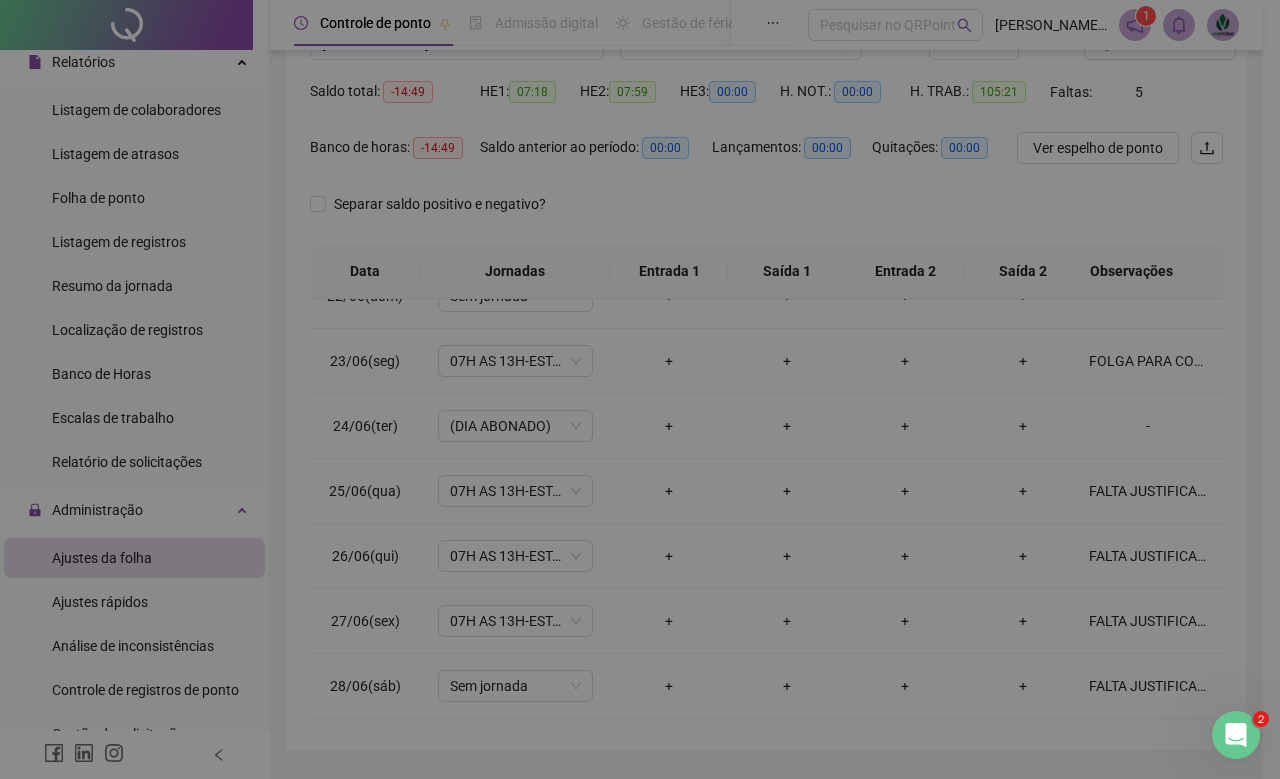 type on "**********" 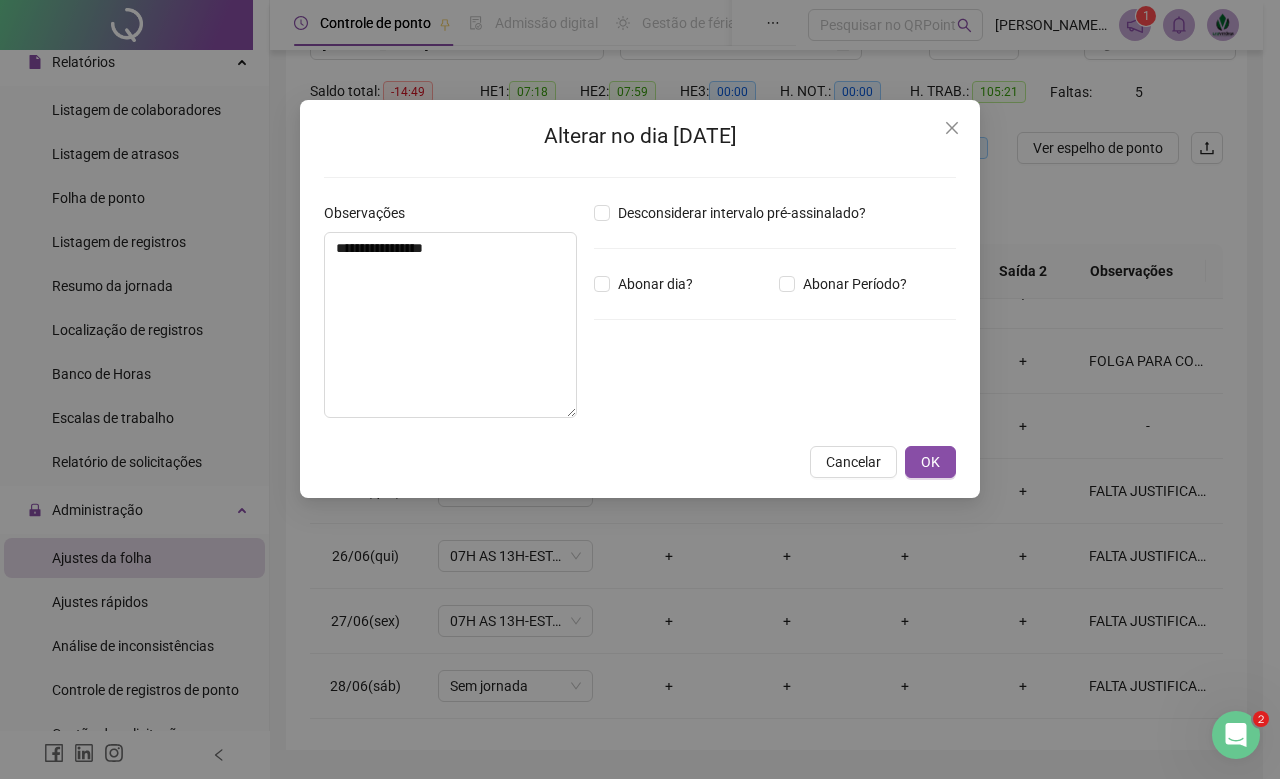 click on "Desconsiderar intervalo pré-assinalado? Abonar dia? Abonar Período? Horas a abonar ***** Aplicar regime de compensação" at bounding box center [775, 318] 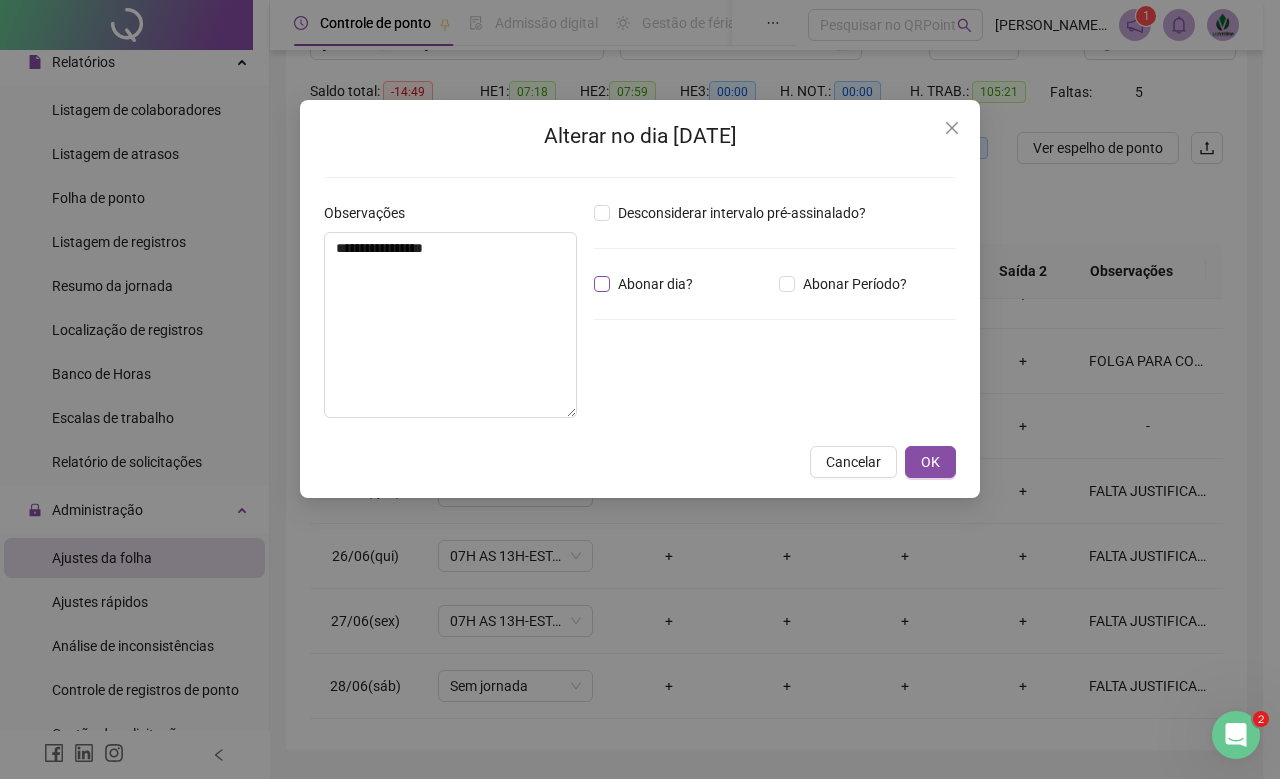 click on "Abonar dia?" at bounding box center (655, 284) 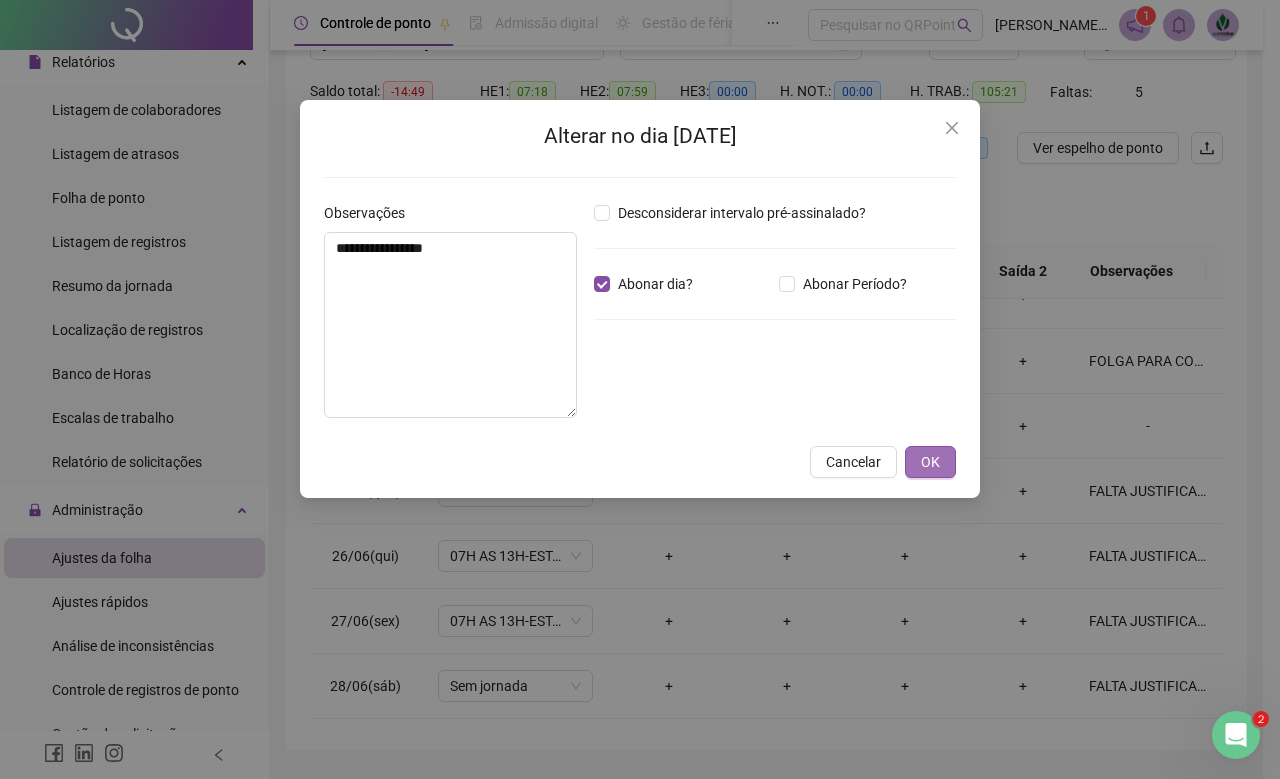 click on "OK" at bounding box center [930, 462] 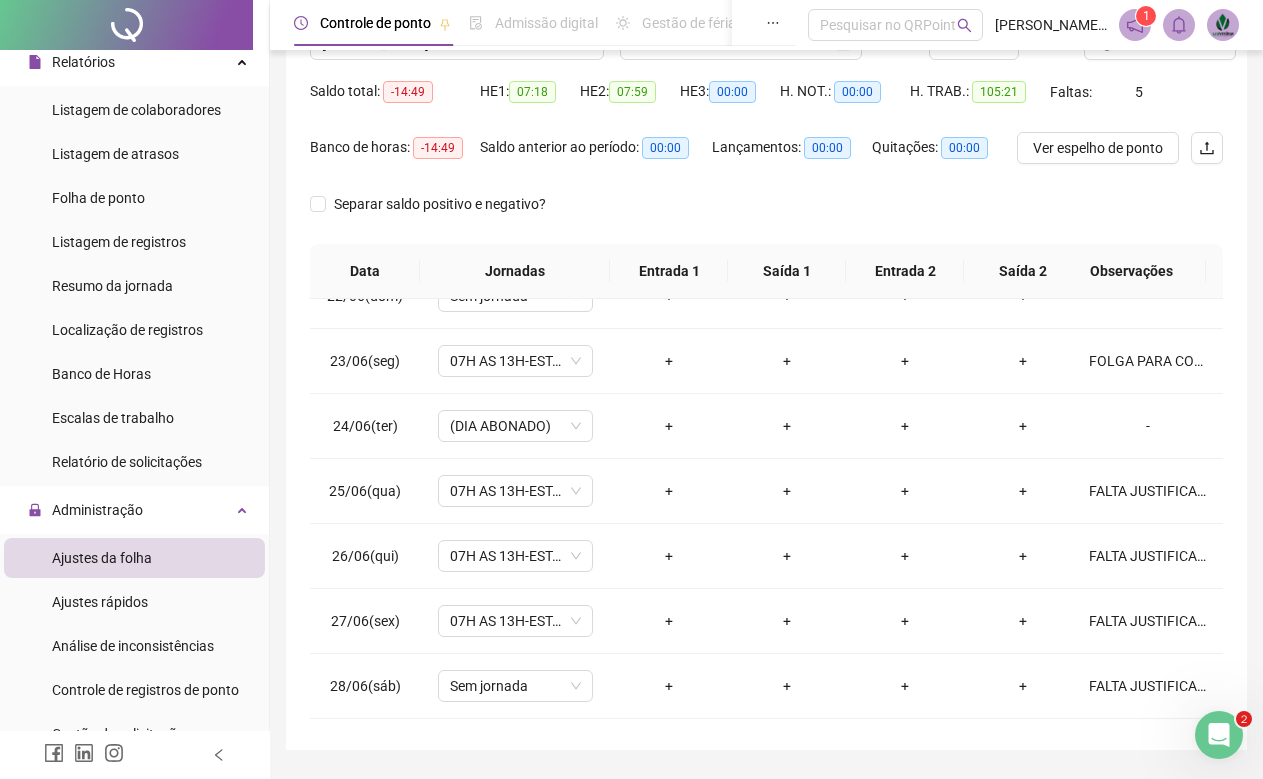 scroll, scrollTop: 86, scrollLeft: 0, axis: vertical 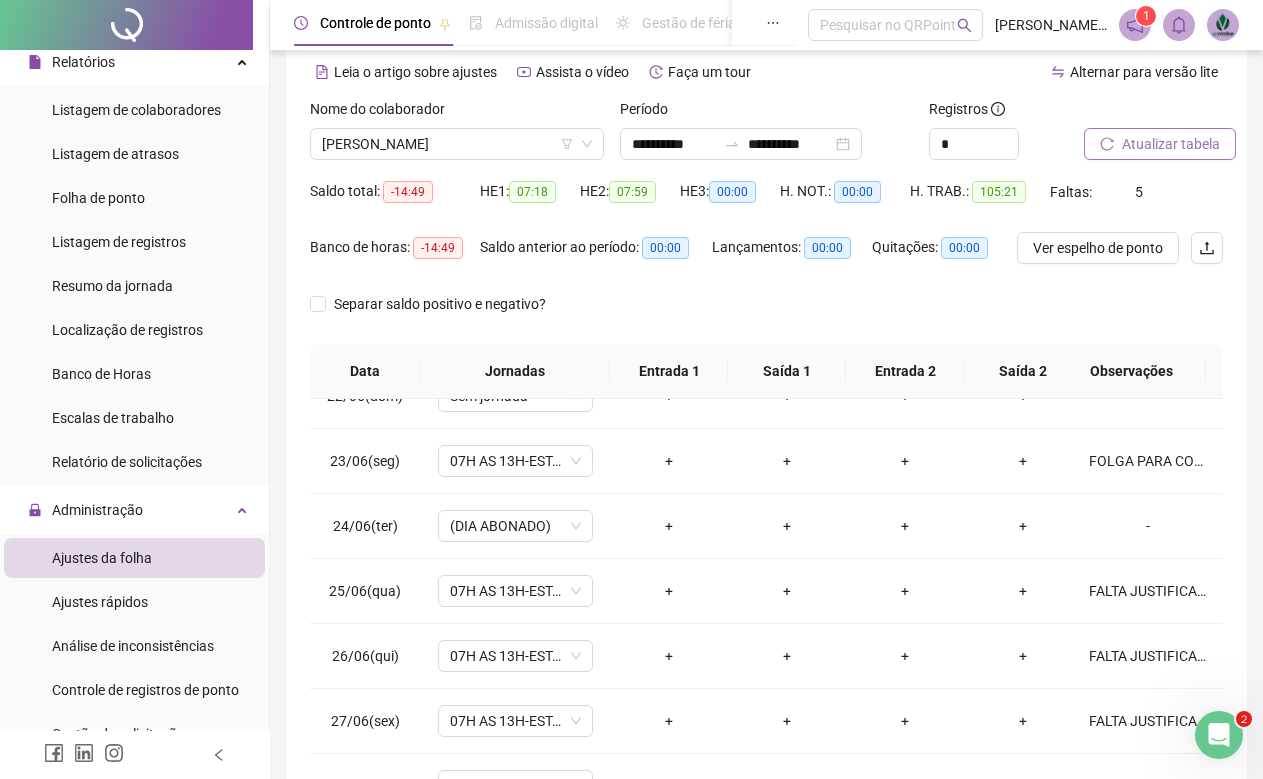 click on "Atualizar tabela" at bounding box center [1160, 144] 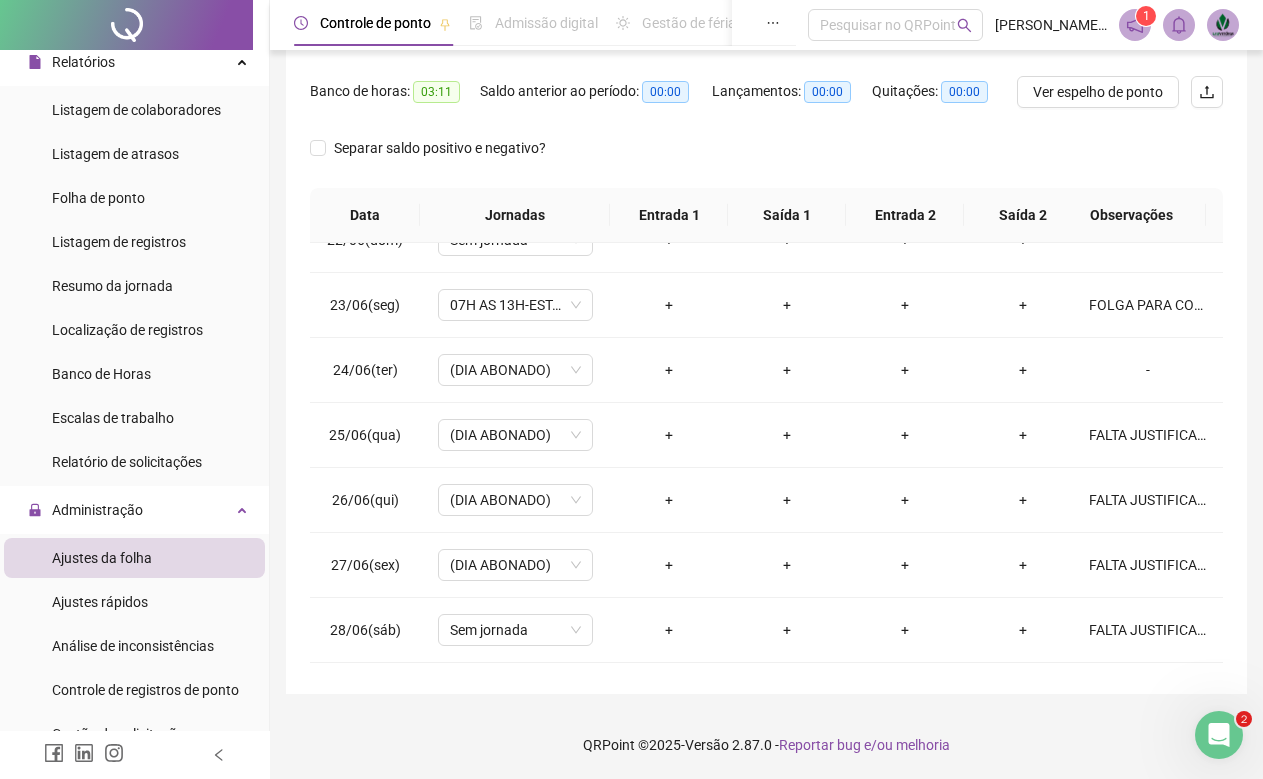 scroll, scrollTop: 243, scrollLeft: 0, axis: vertical 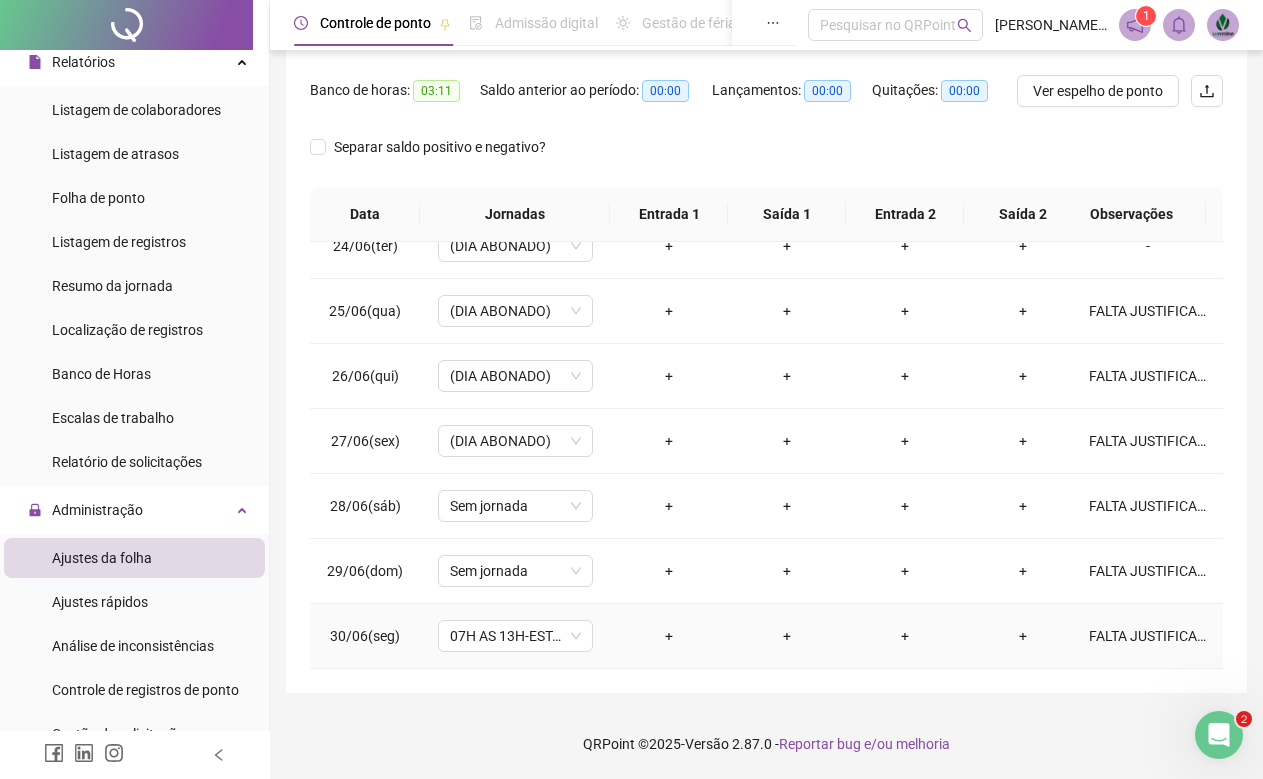 click on "FALTA JUSTIFICADA" at bounding box center (1148, 636) 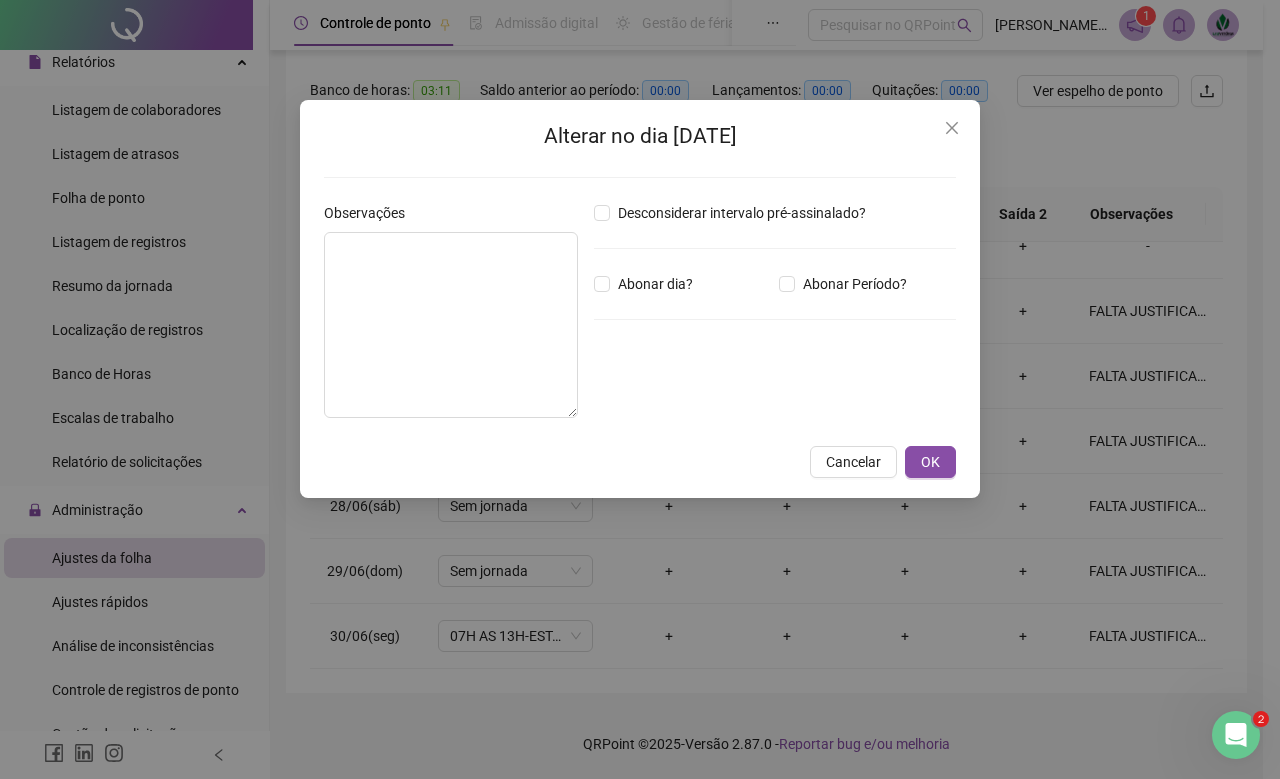 type on "**********" 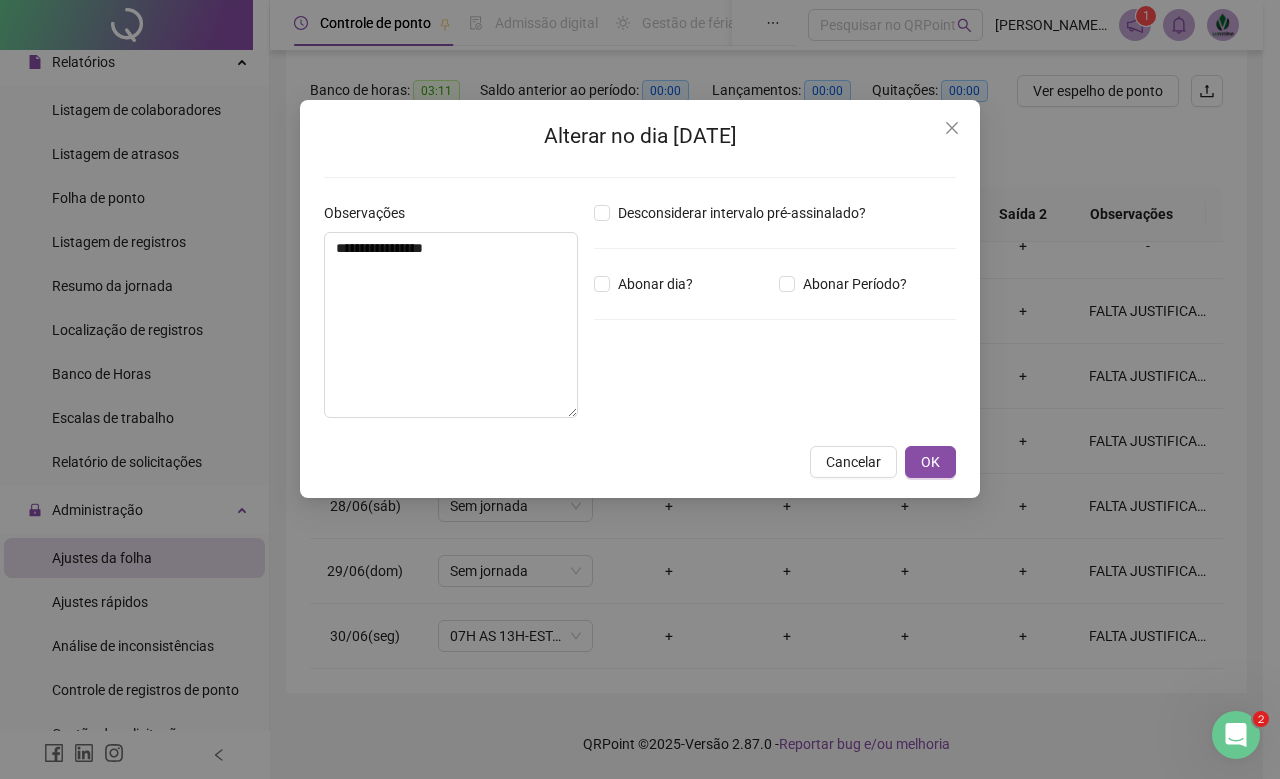 click on "Desconsiderar intervalo pré-assinalado? Abonar dia? Abonar Período? Horas a abonar ***** Aplicar regime de compensação" at bounding box center (775, 318) 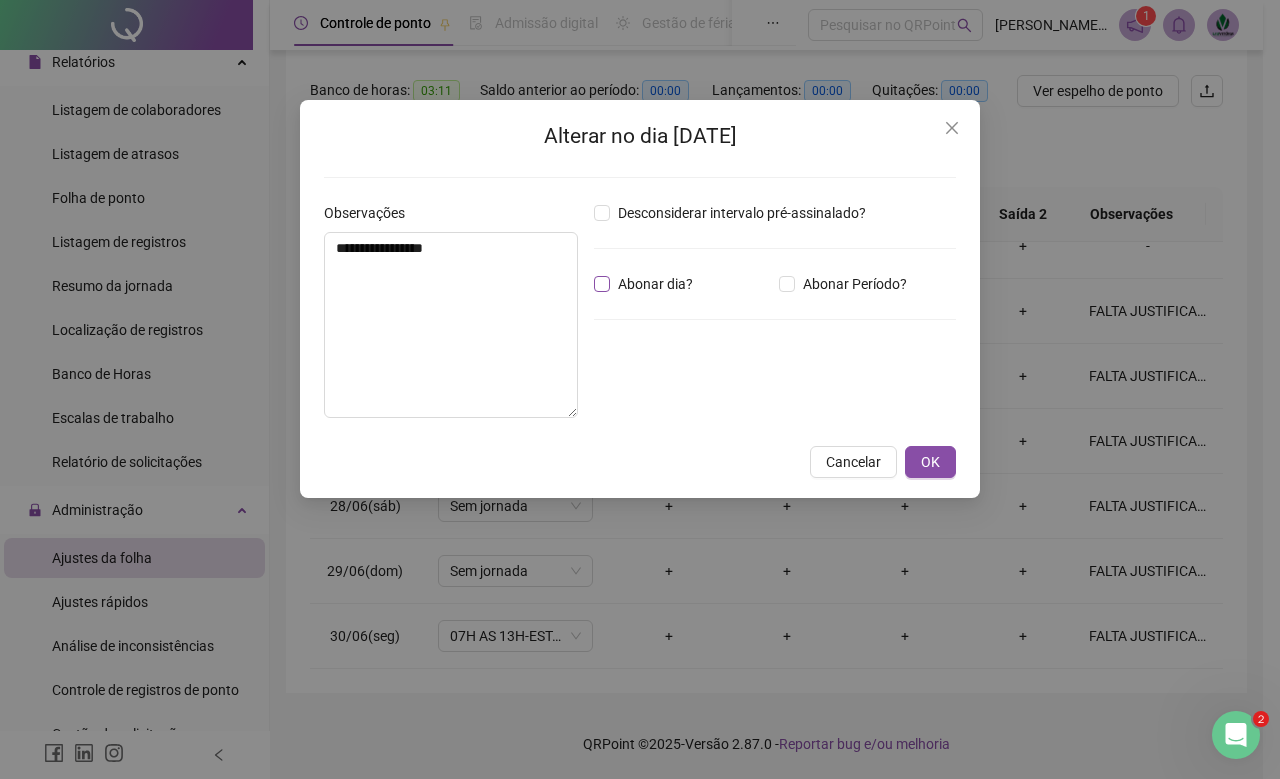 click on "Abonar dia?" at bounding box center [655, 284] 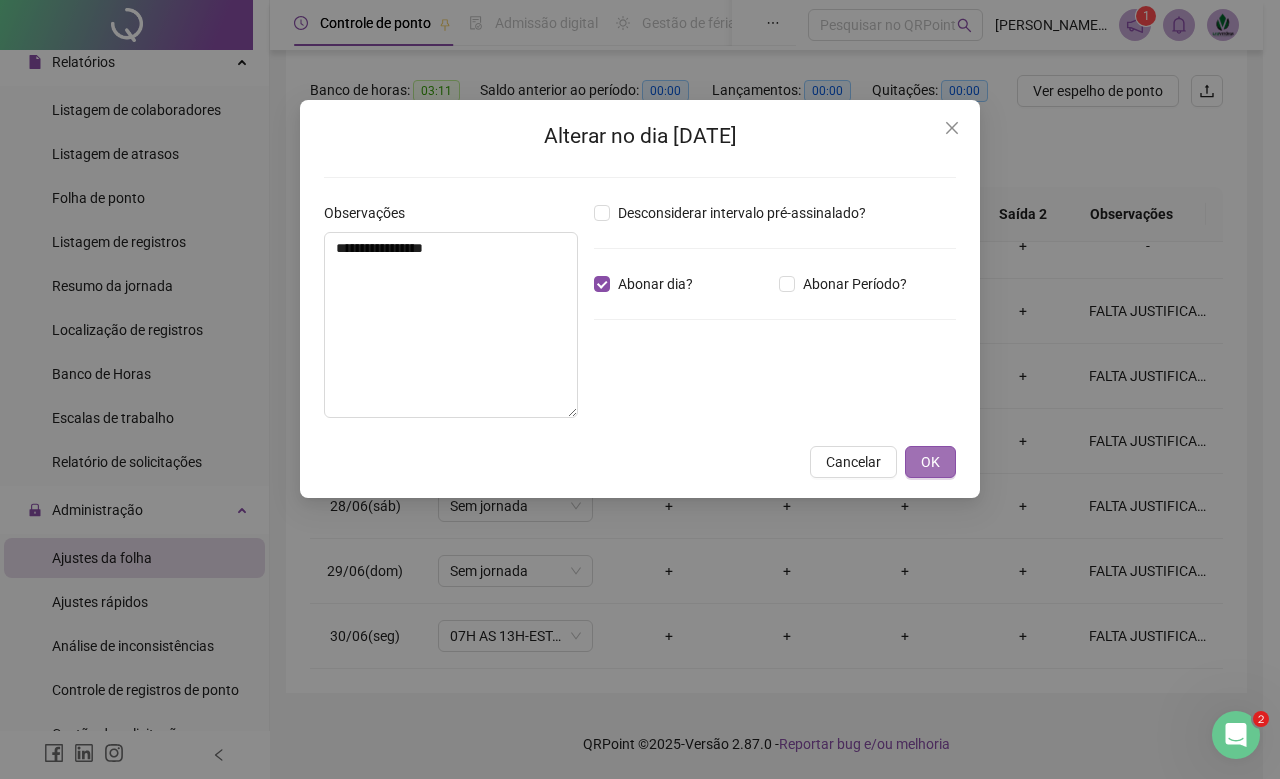 click on "OK" at bounding box center (930, 462) 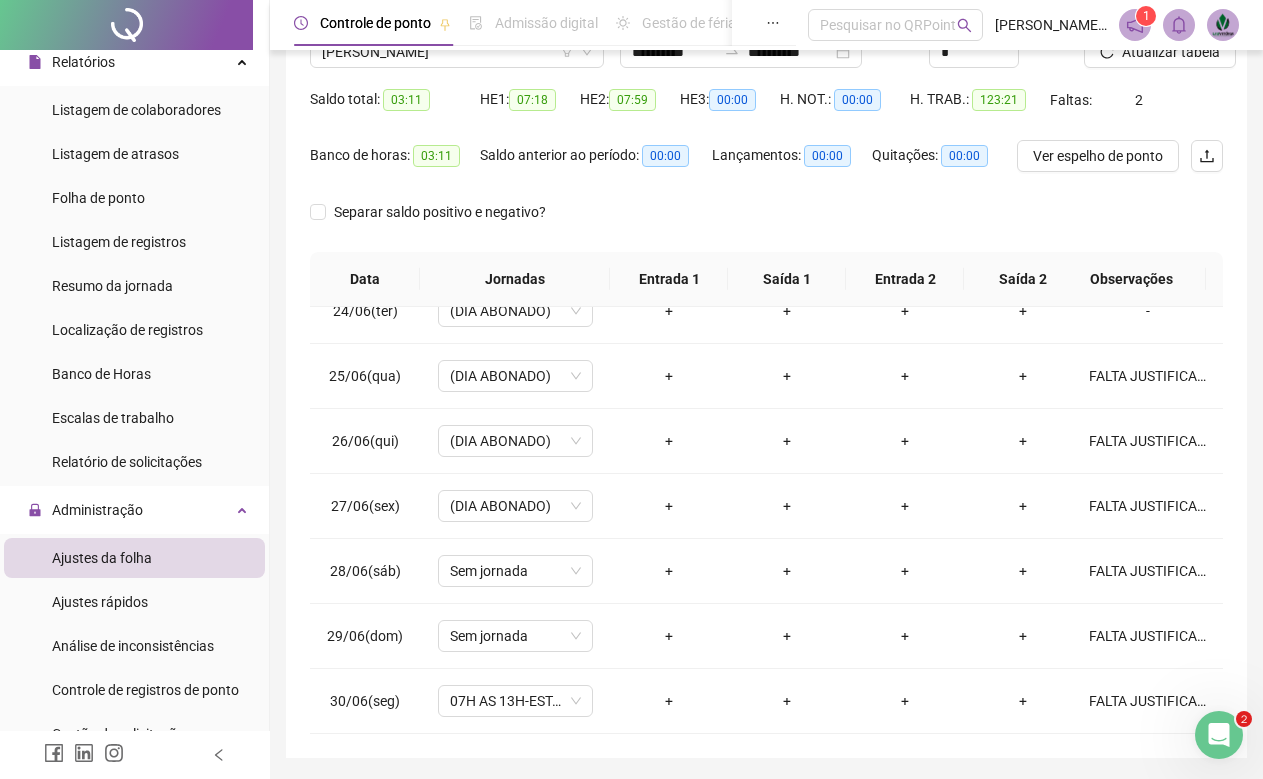scroll, scrollTop: 143, scrollLeft: 0, axis: vertical 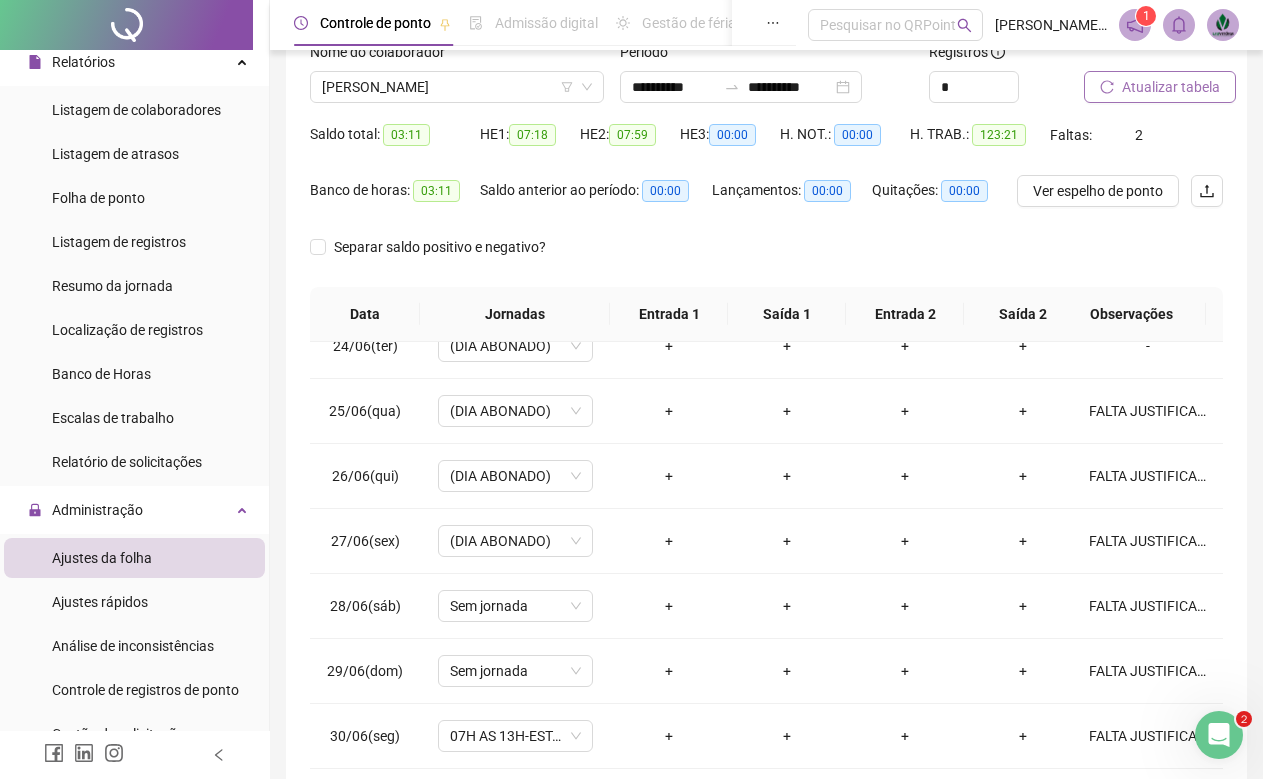 click on "Atualizar tabela" at bounding box center [1160, 87] 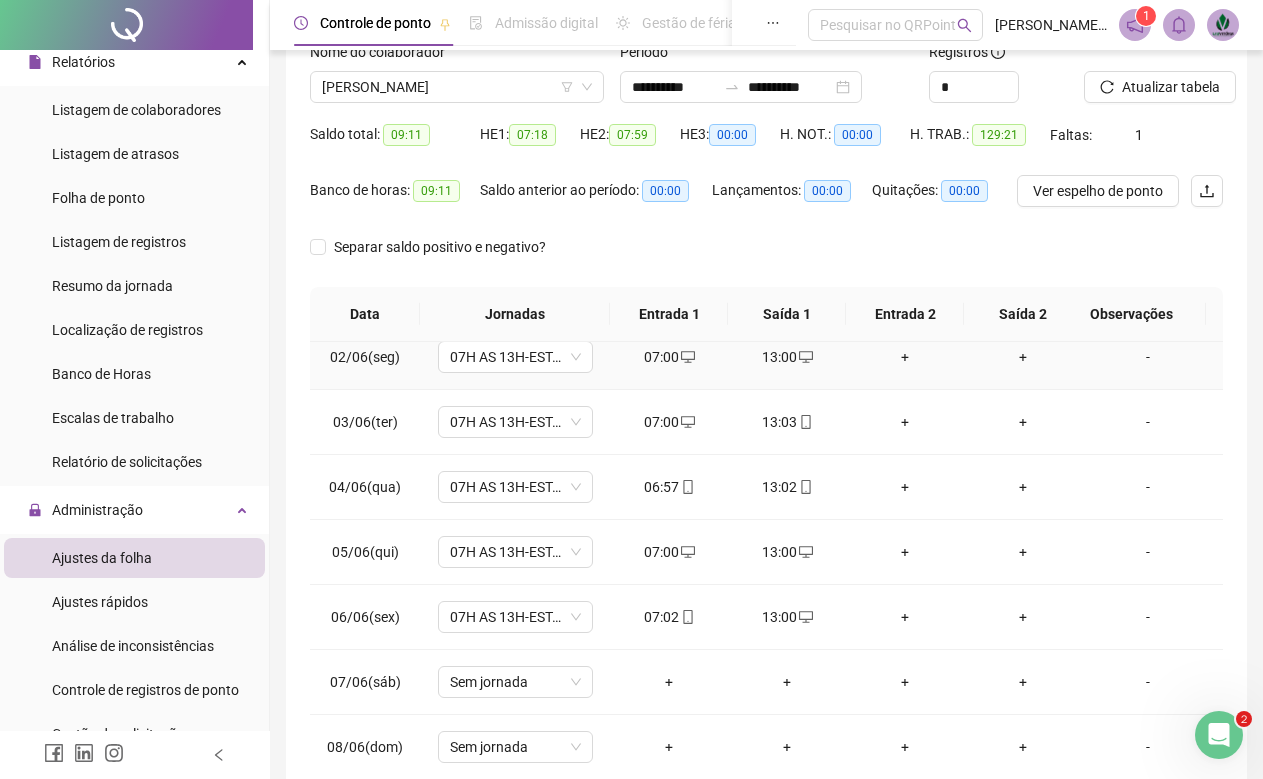 scroll, scrollTop: 0, scrollLeft: 0, axis: both 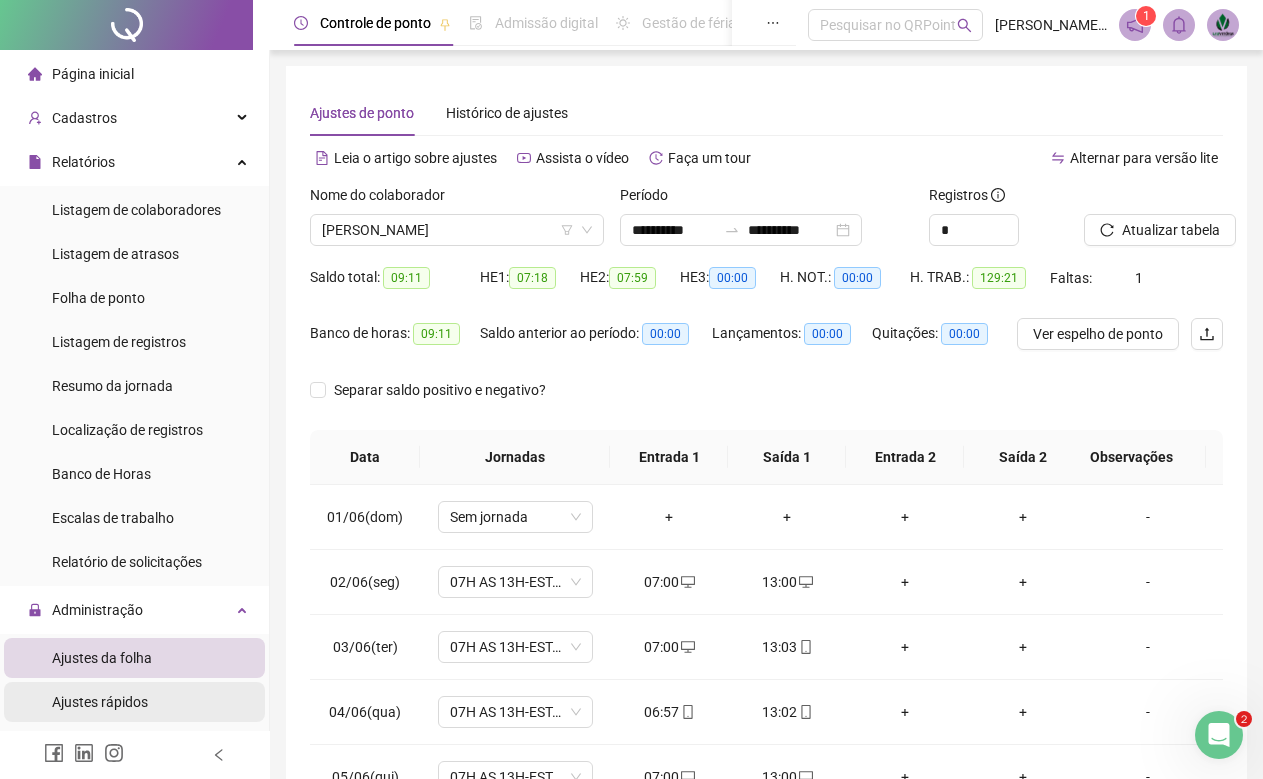 click on "Ajustes rápidos" at bounding box center [134, 702] 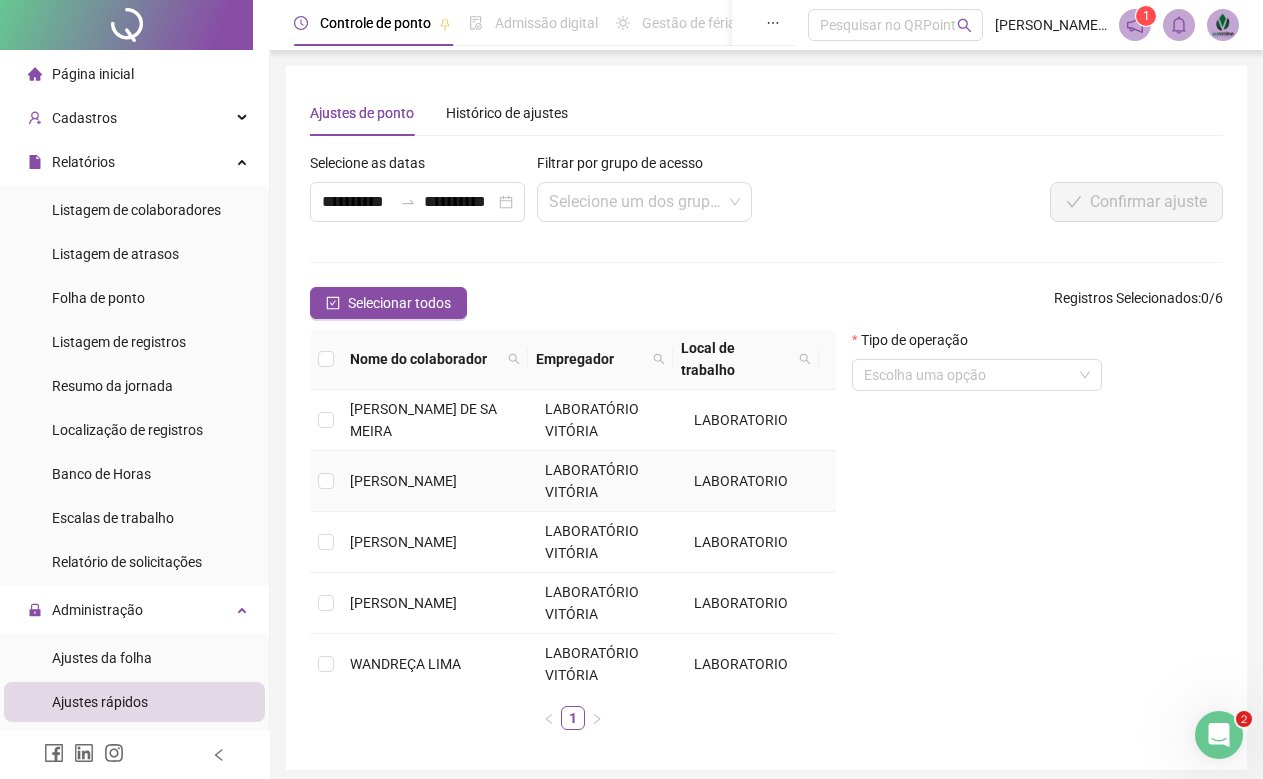 click on "[PERSON_NAME]" at bounding box center (439, 481) 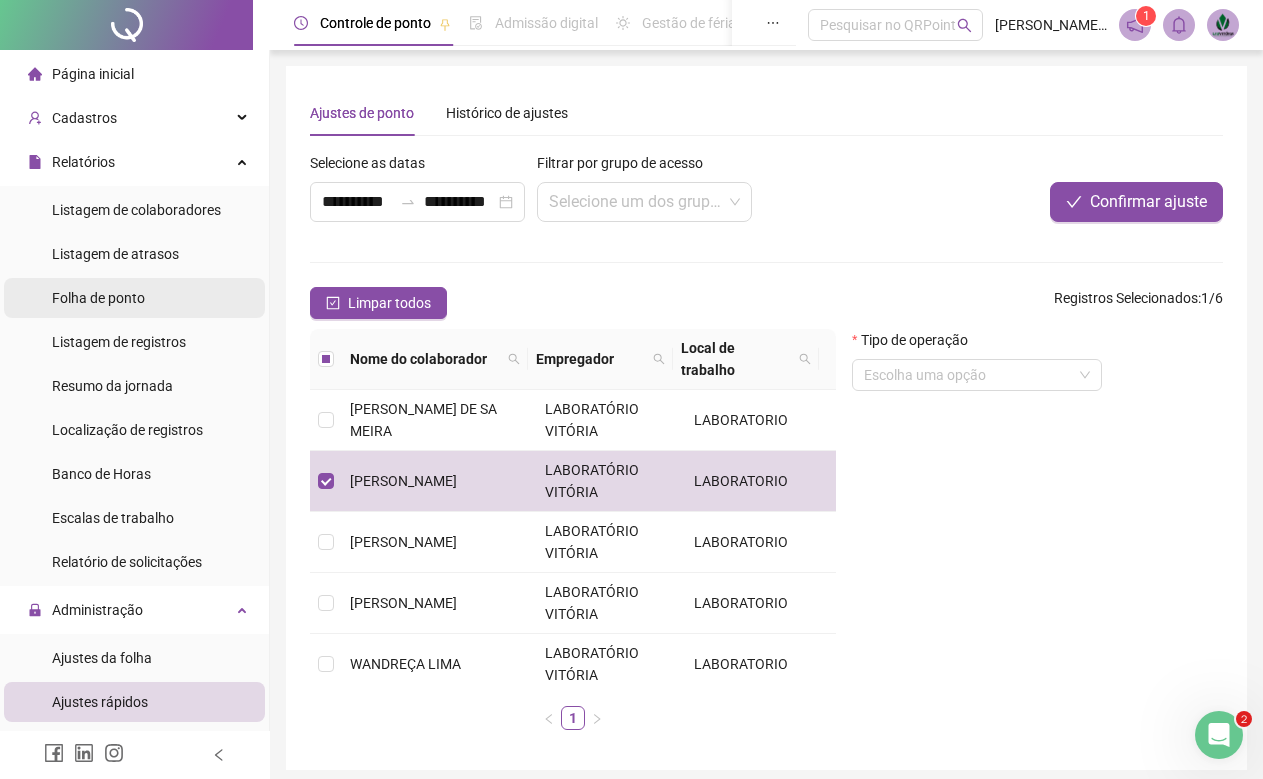 click on "Folha de ponto" at bounding box center (134, 298) 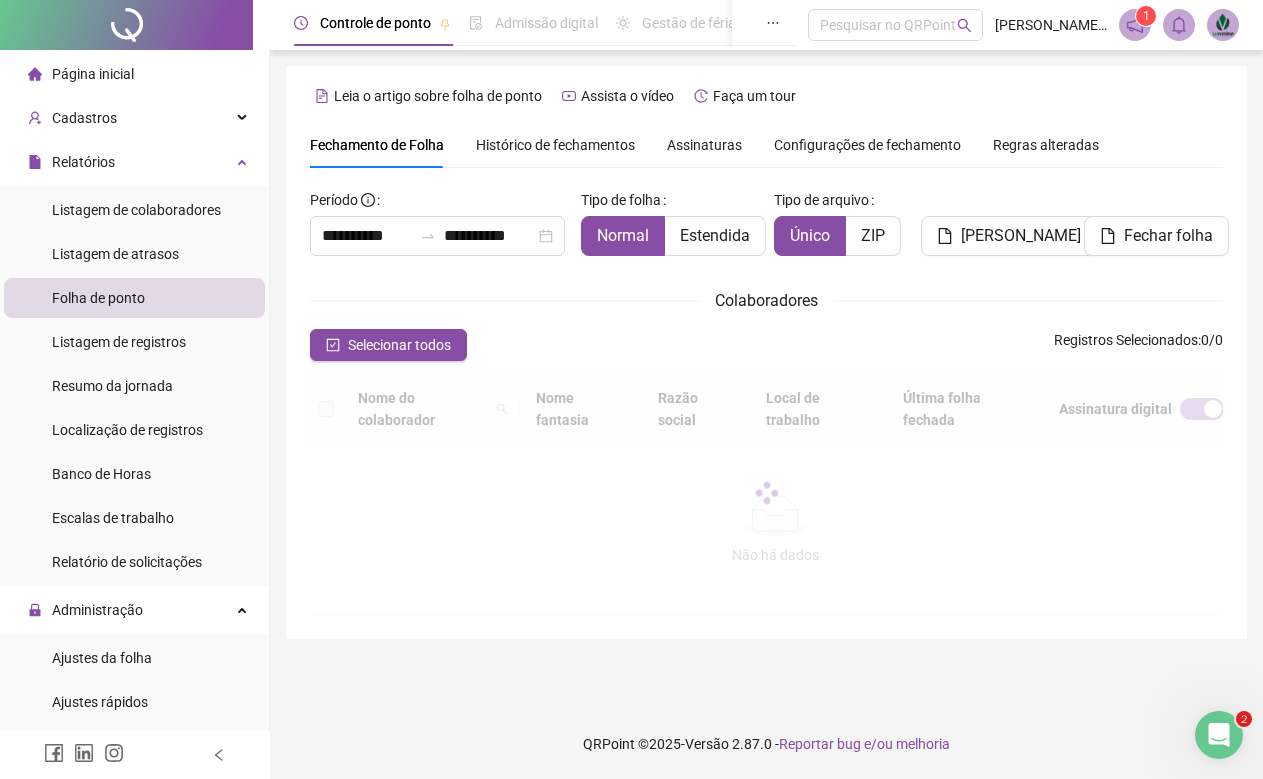 scroll, scrollTop: 20, scrollLeft: 0, axis: vertical 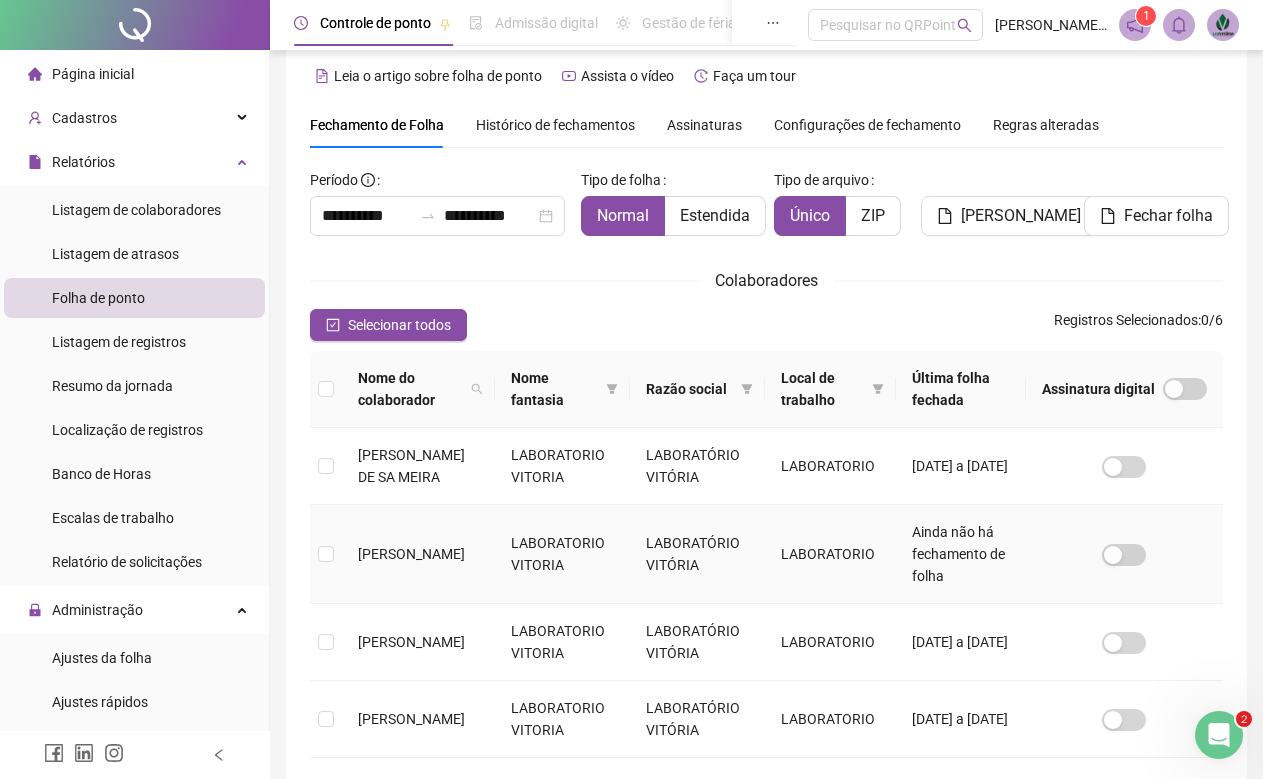 click on "[PERSON_NAME]" at bounding box center [411, 554] 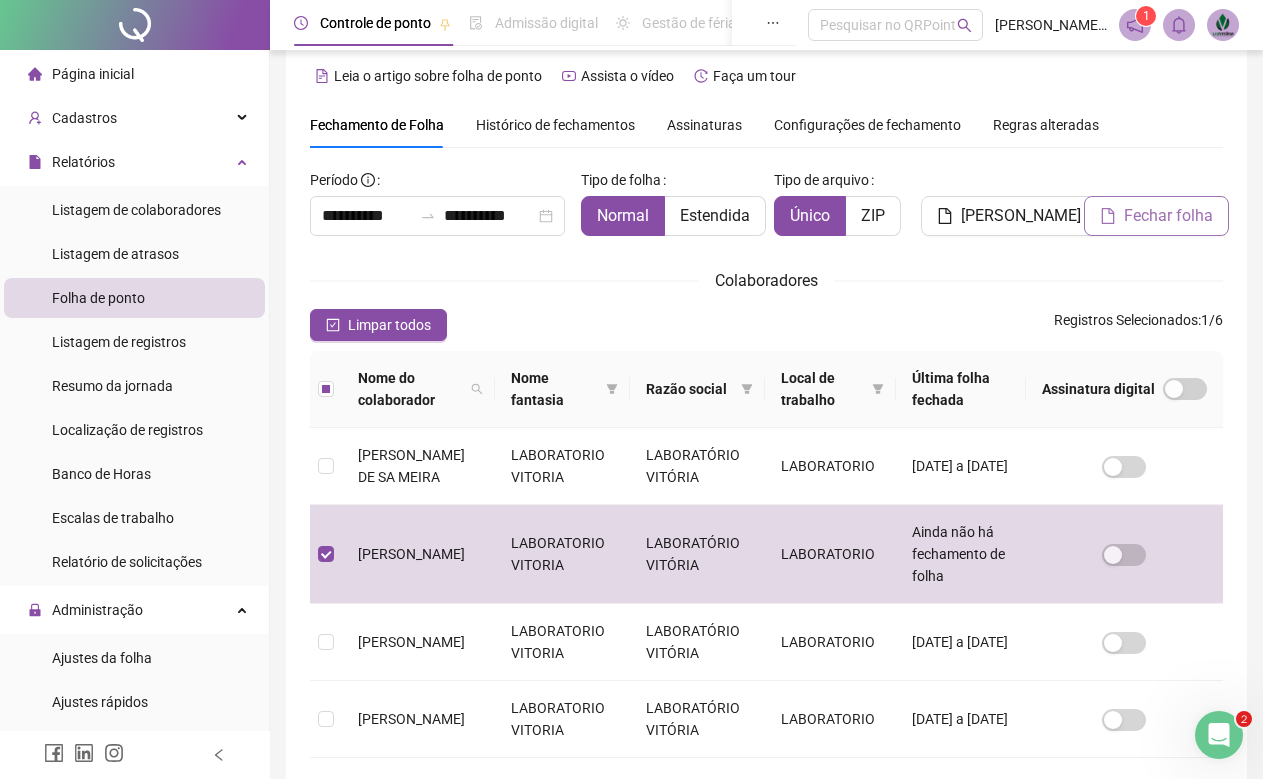 click 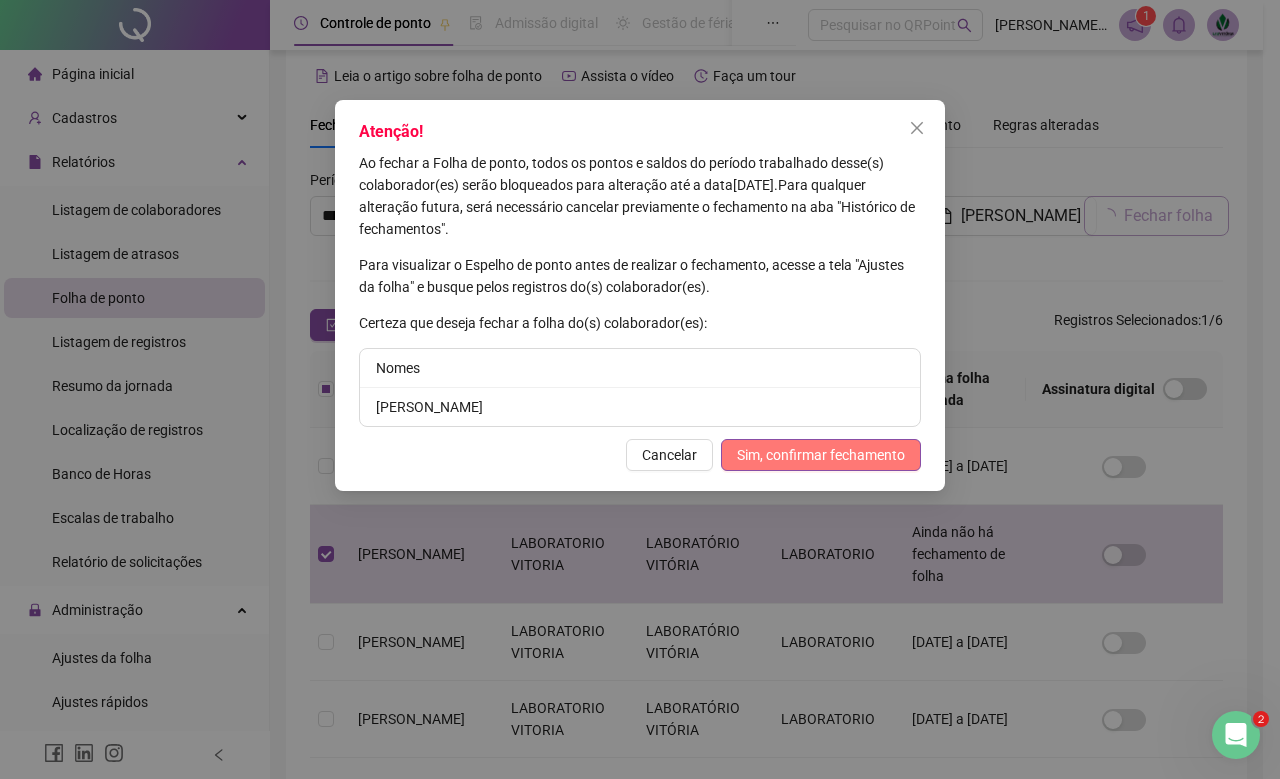 click on "Sim, confirmar fechamento" at bounding box center (821, 455) 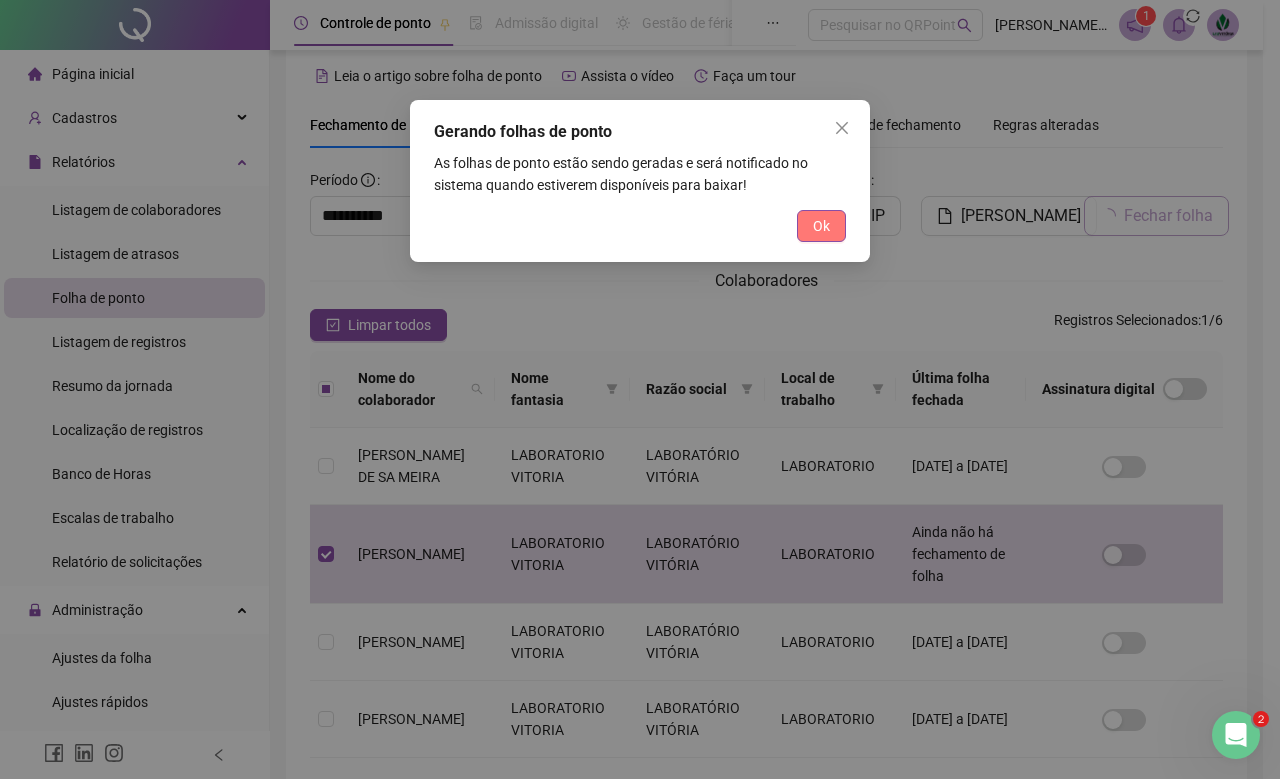click on "Ok" at bounding box center (821, 226) 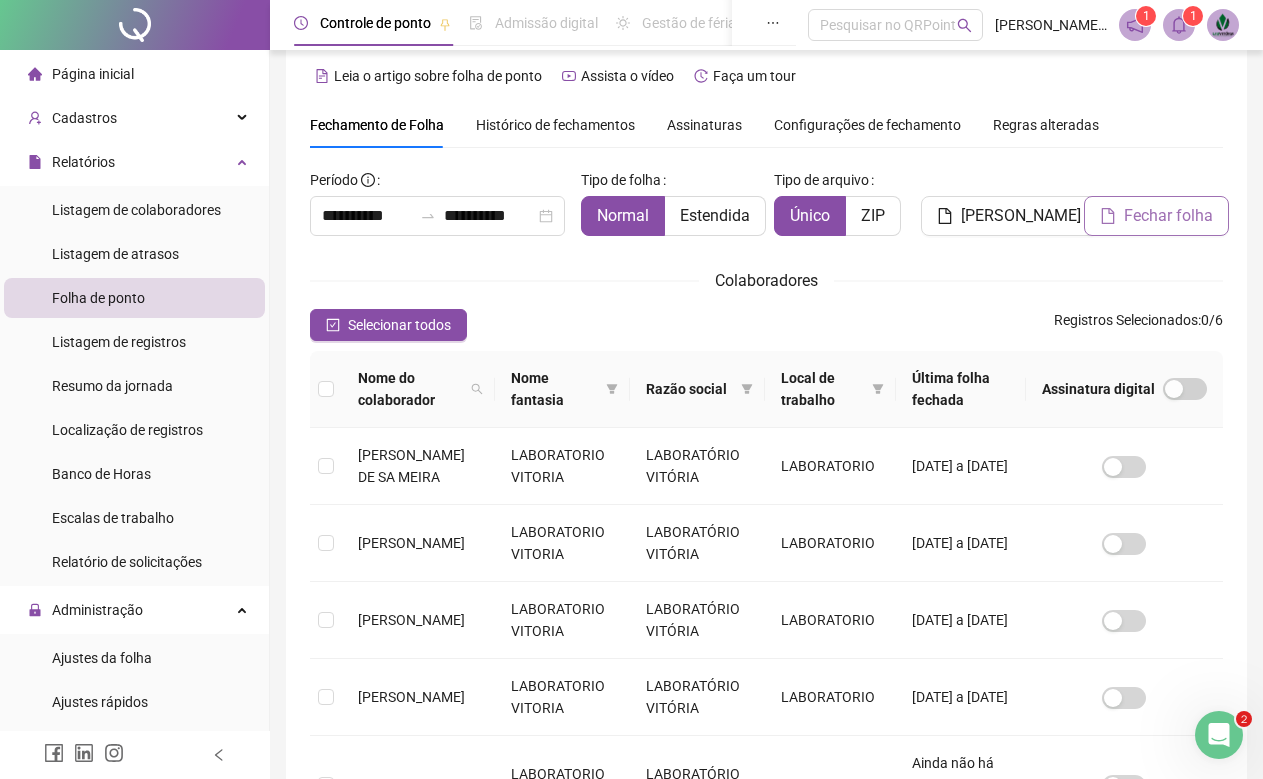 click at bounding box center [1179, 25] 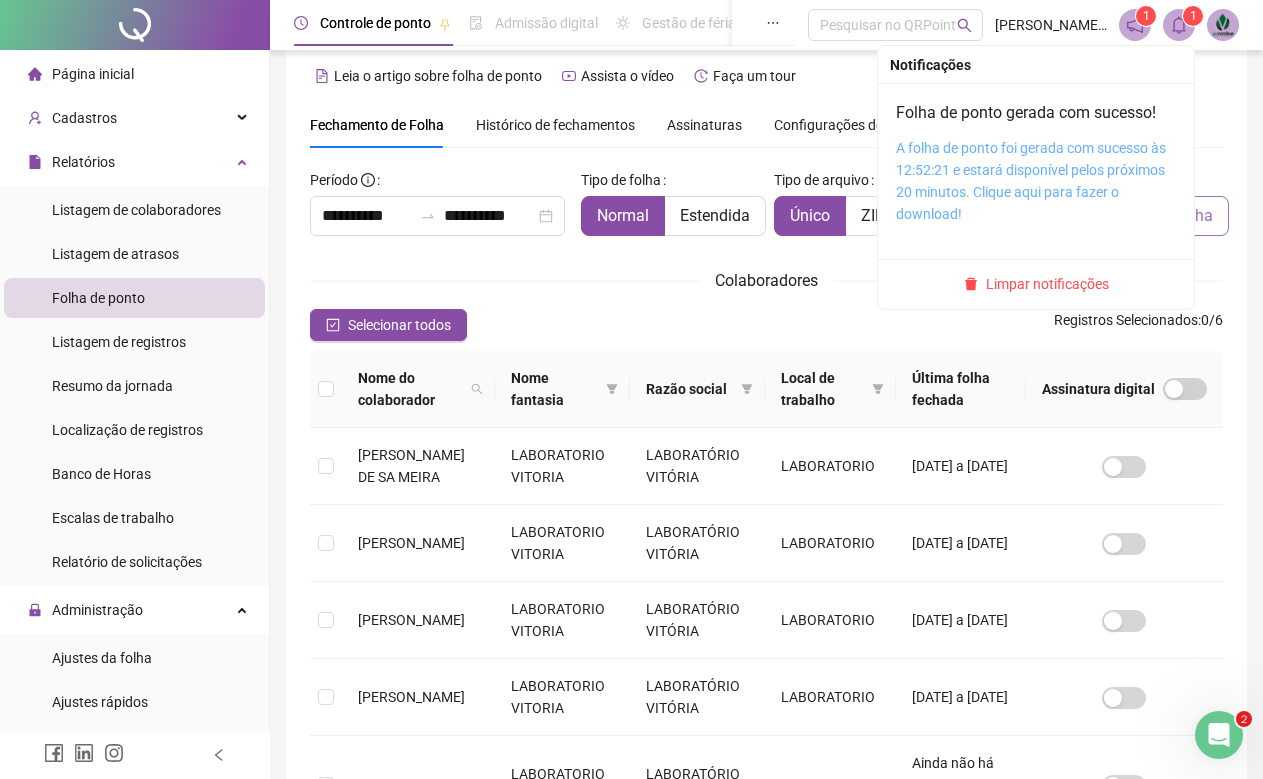 click on "A folha de ponto foi gerada com sucesso às 12:52:21 e estará disponível pelos próximos 20 minutos.
Clique aqui para fazer o download!" at bounding box center (1031, 181) 